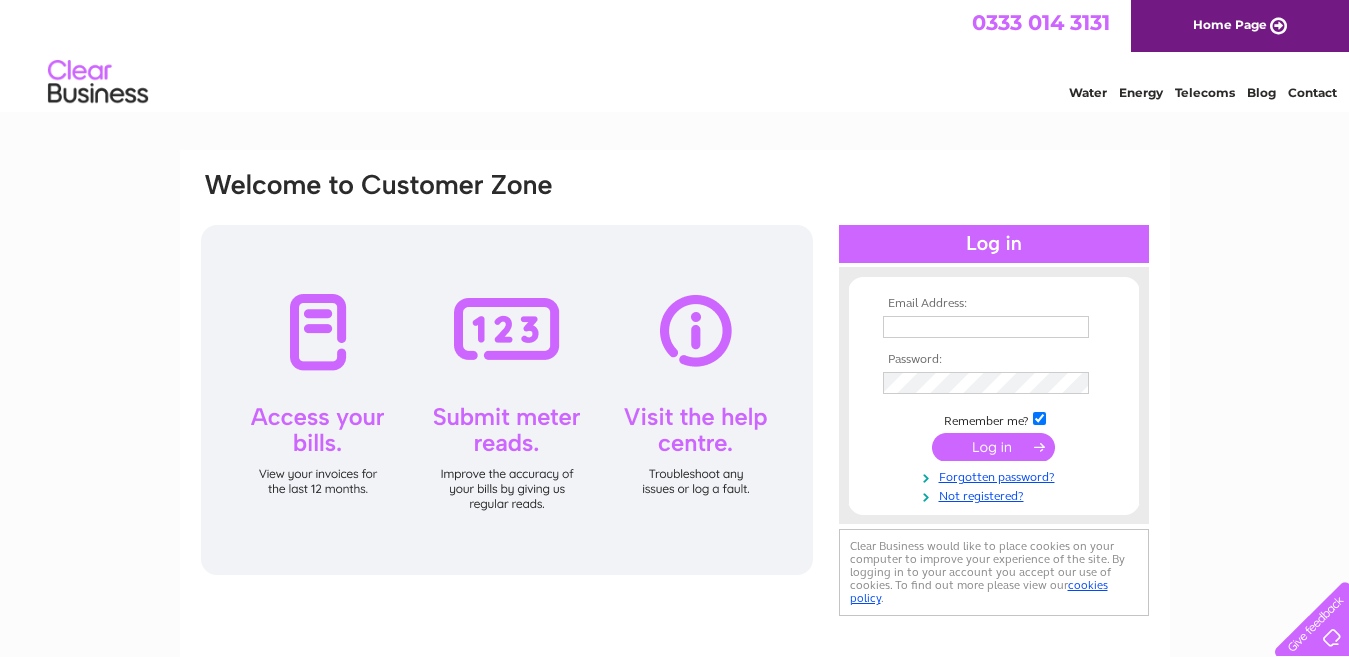 scroll, scrollTop: 0, scrollLeft: 0, axis: both 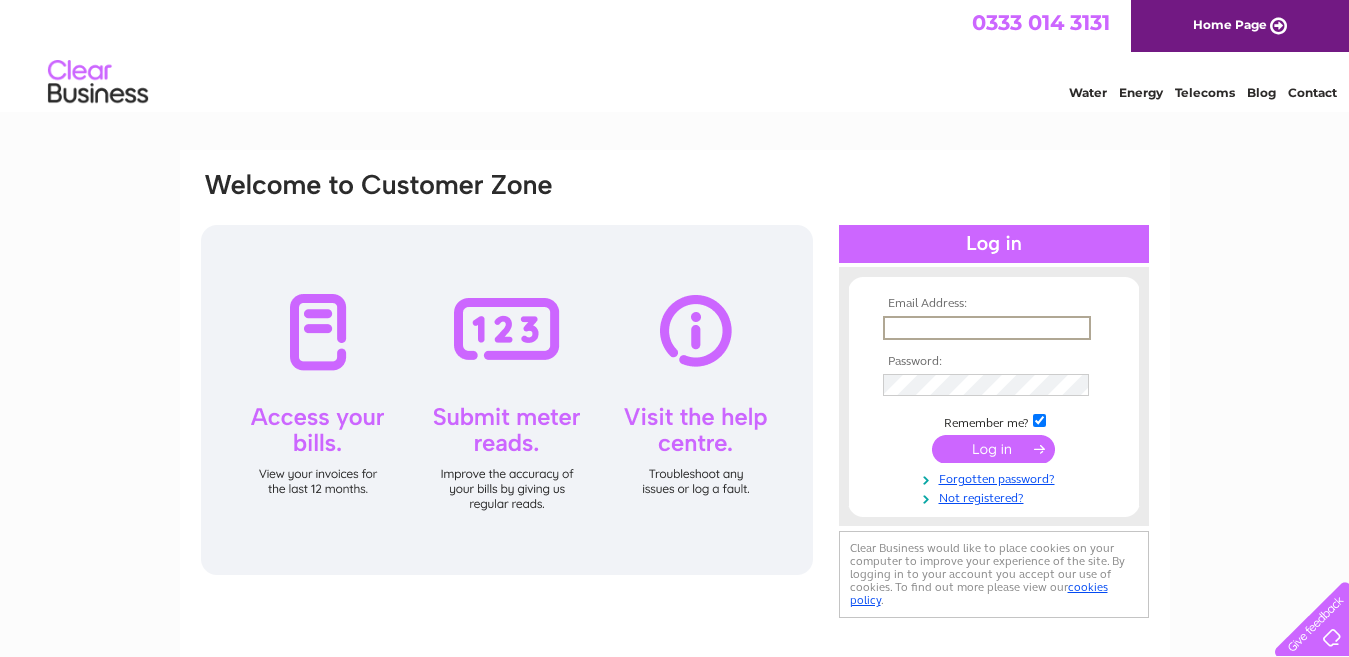 click at bounding box center (987, 328) 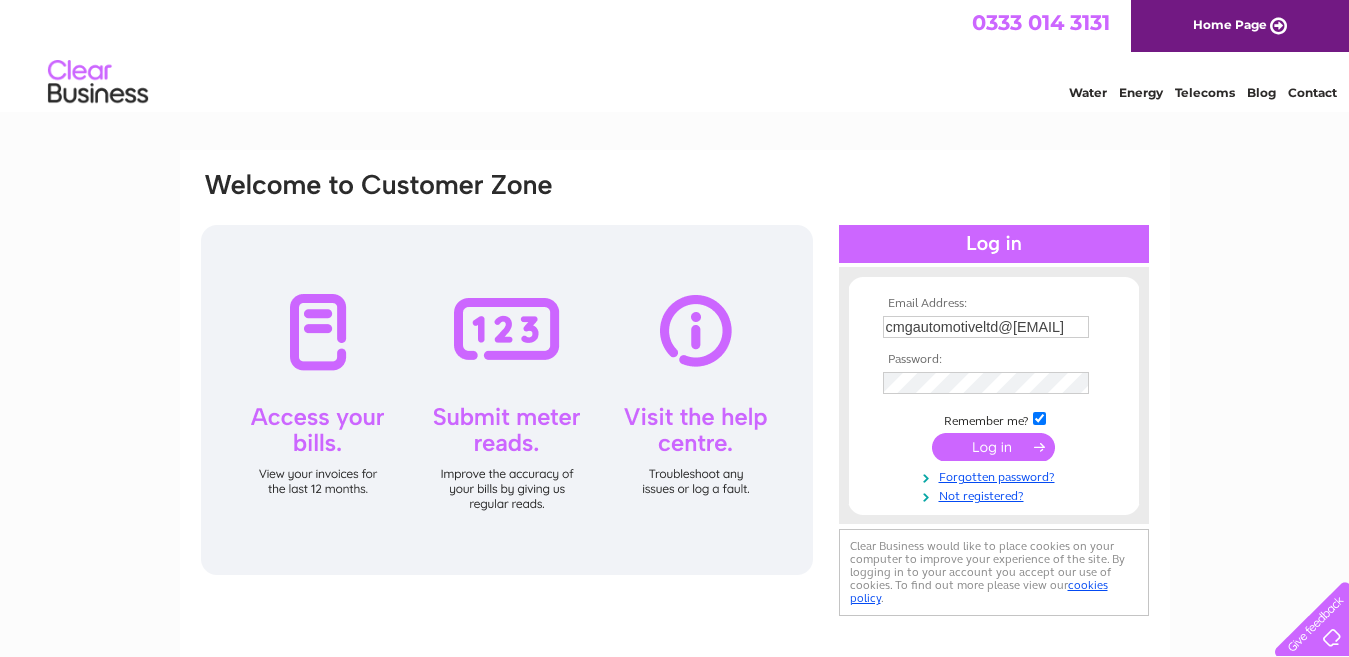 click at bounding box center (993, 447) 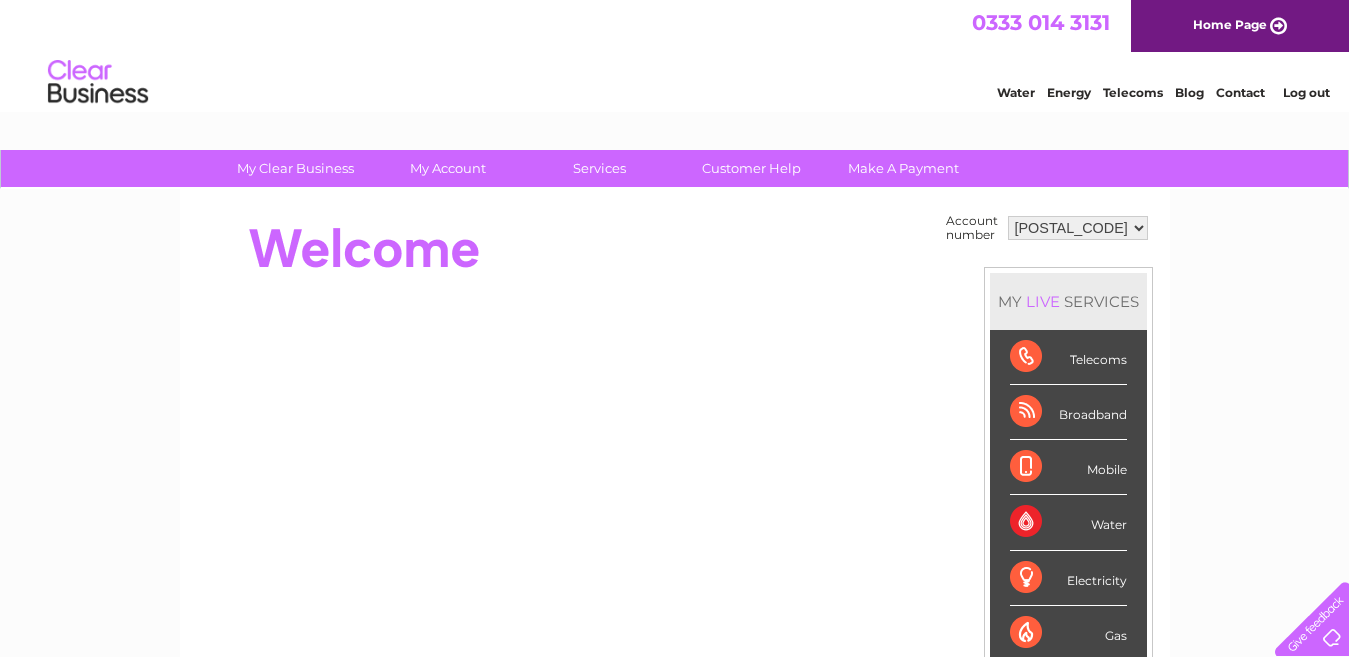 scroll, scrollTop: 0, scrollLeft: 0, axis: both 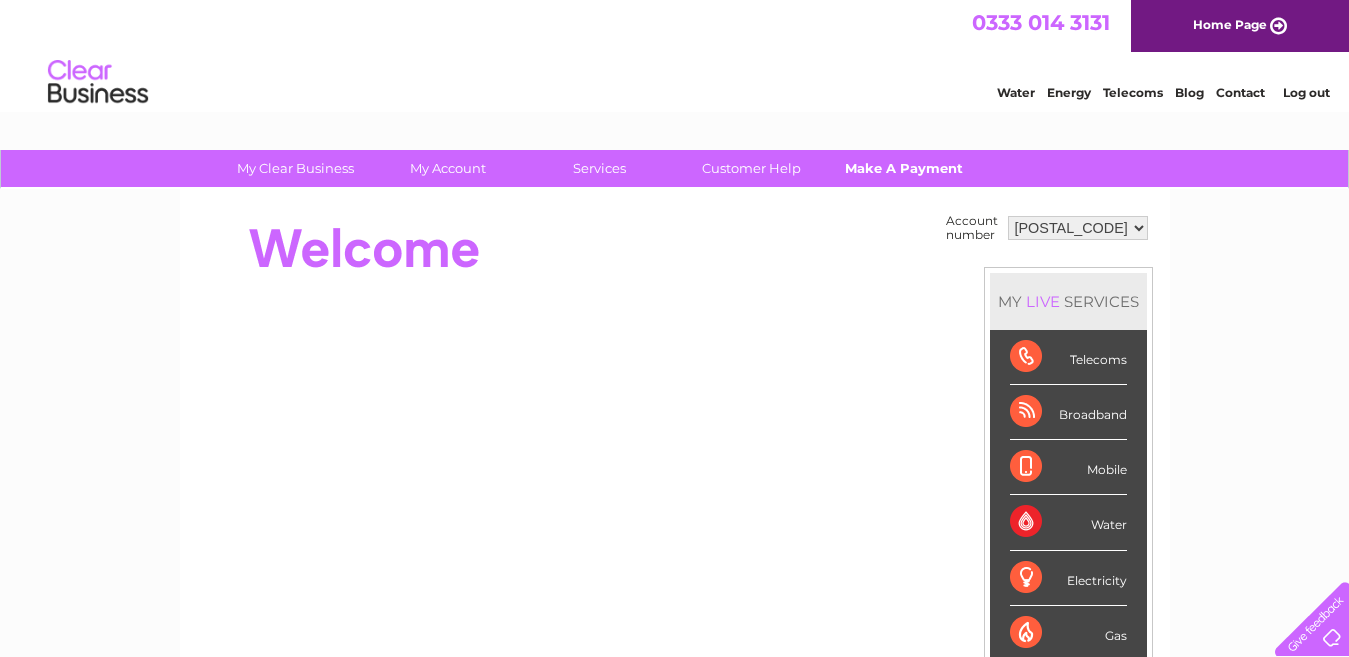 click on "Make A Payment" at bounding box center (903, 168) 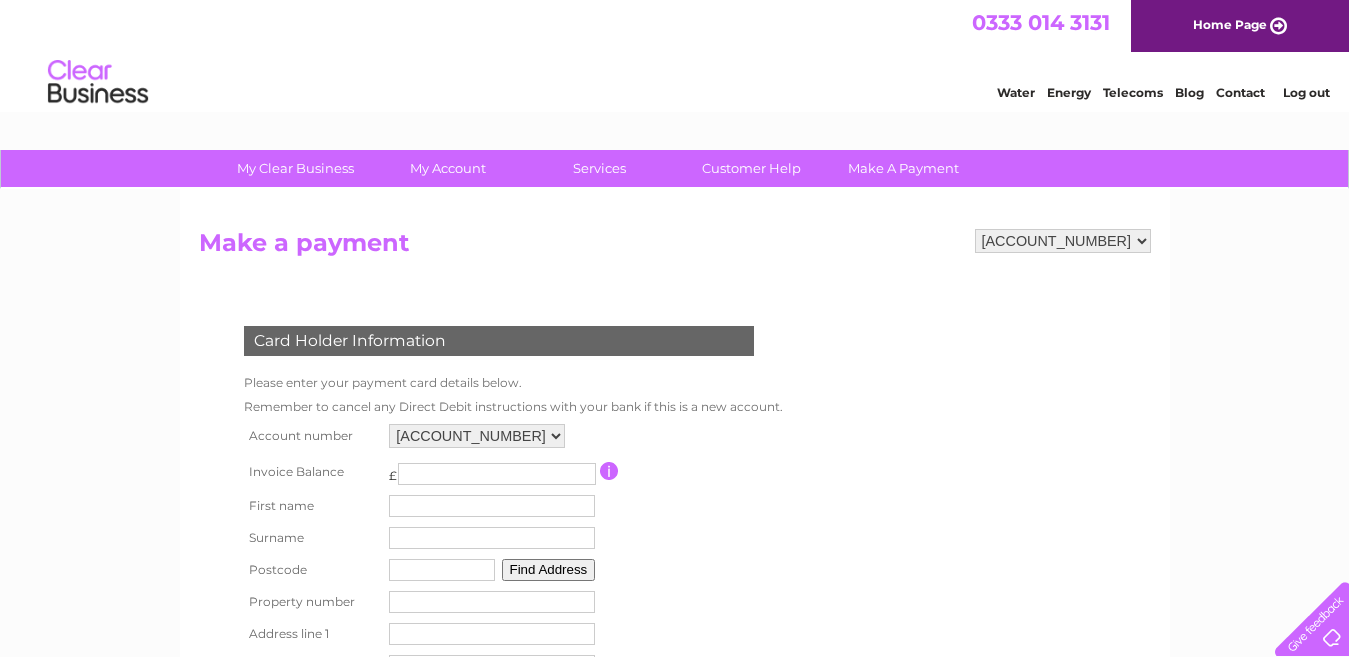 scroll, scrollTop: 0, scrollLeft: 0, axis: both 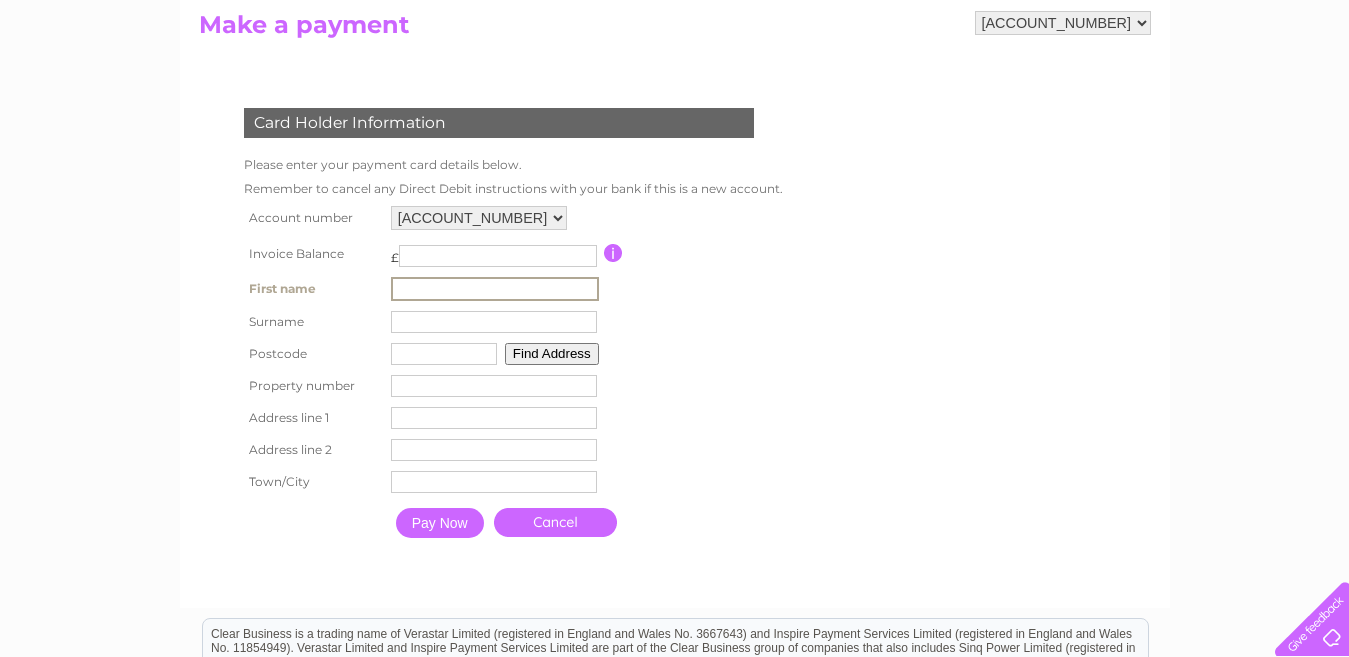 click at bounding box center [495, 289] 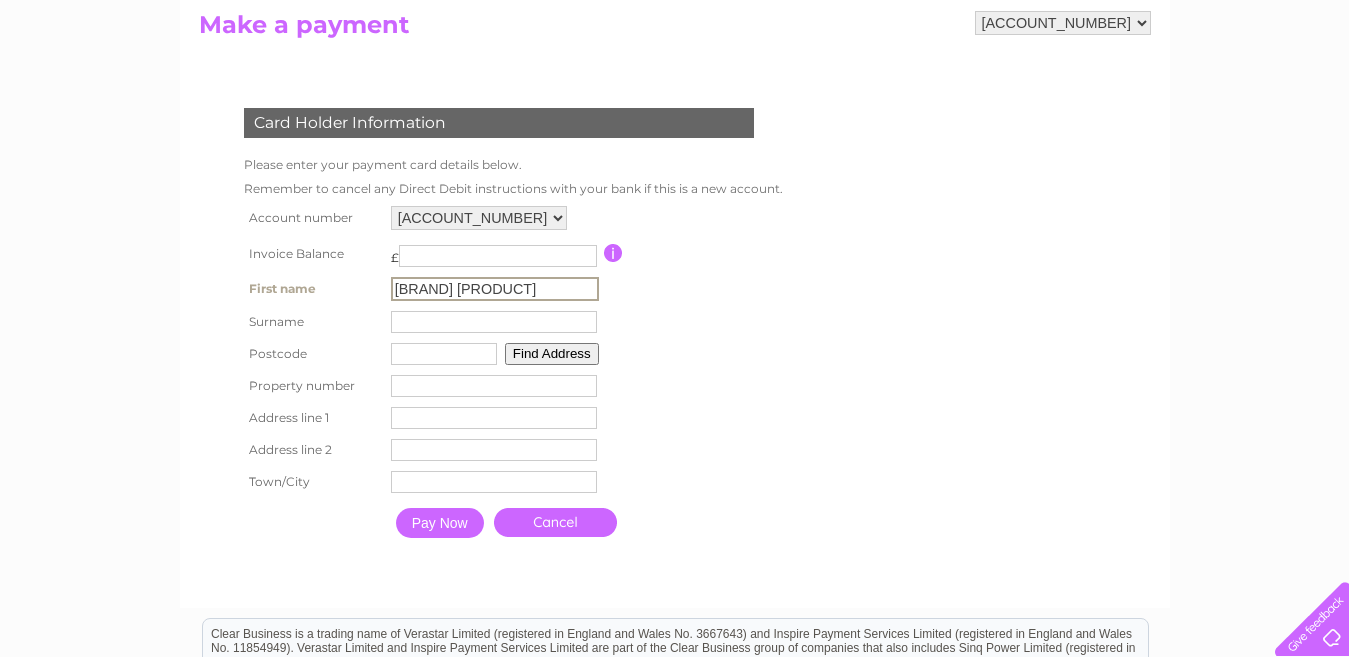 type on "[BRAND] [PRODUCT]" 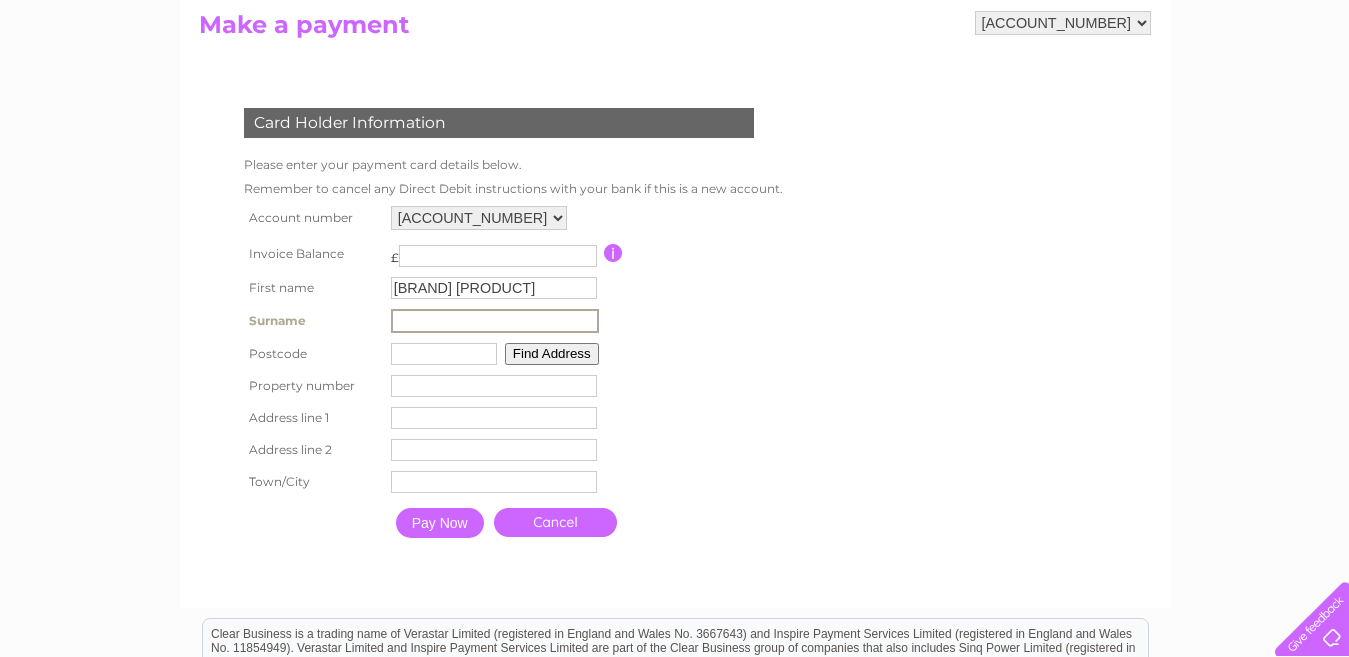 click at bounding box center [495, 321] 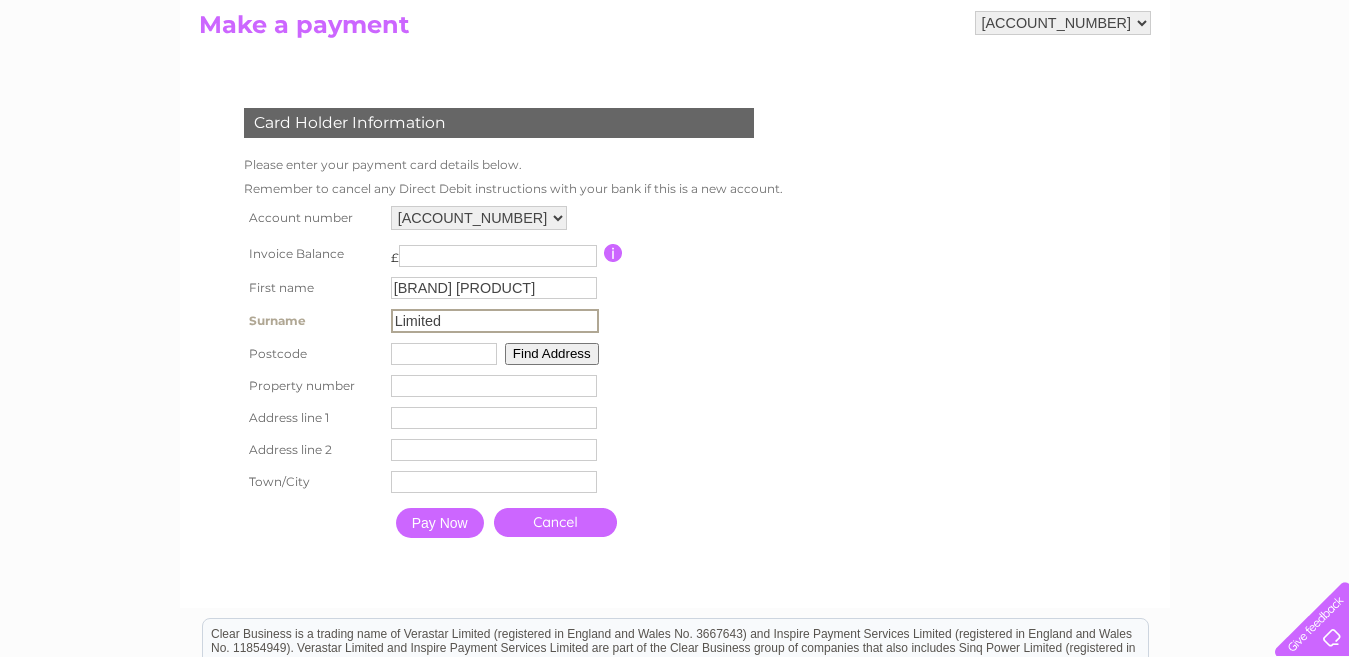 type on "Limited" 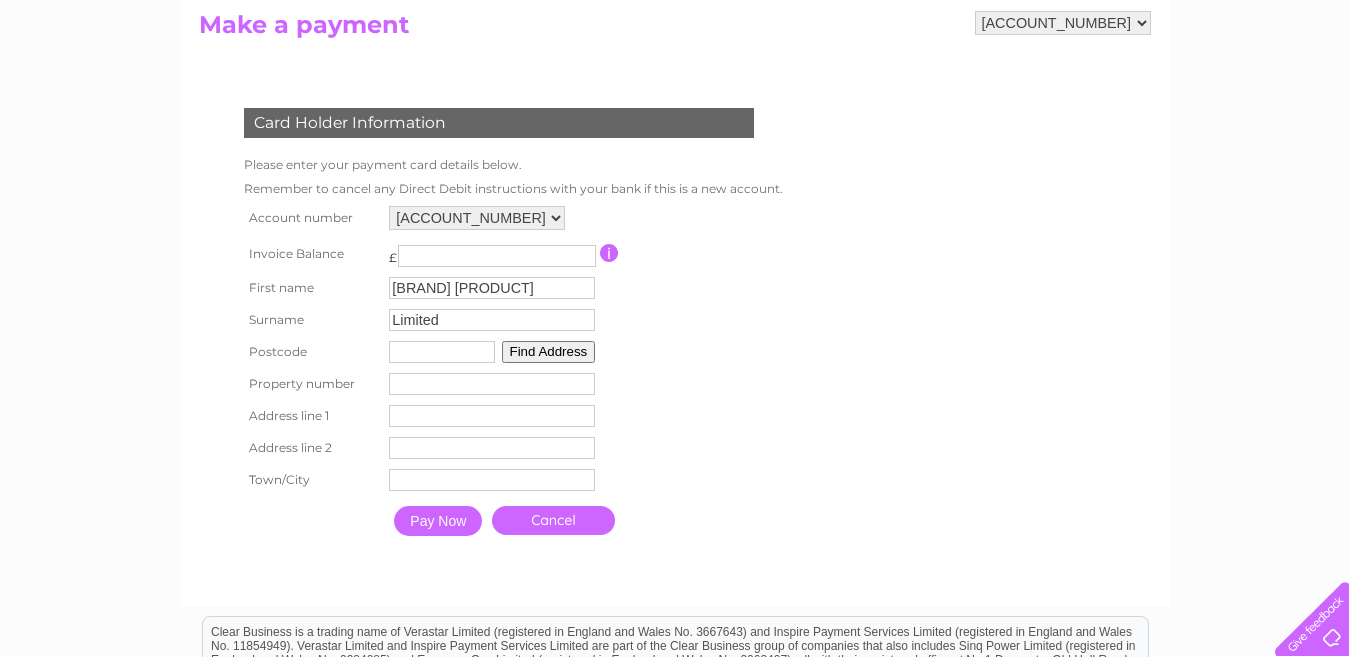 click at bounding box center [442, 352] 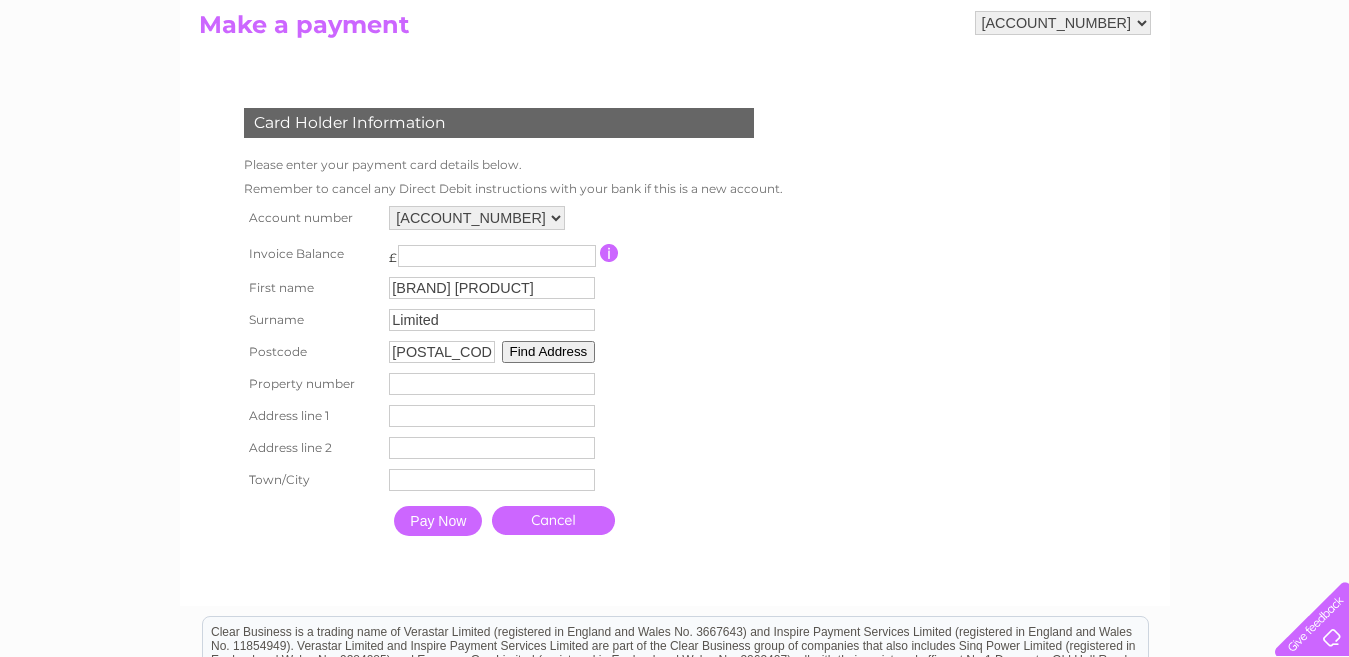 type on "CV37 0AH" 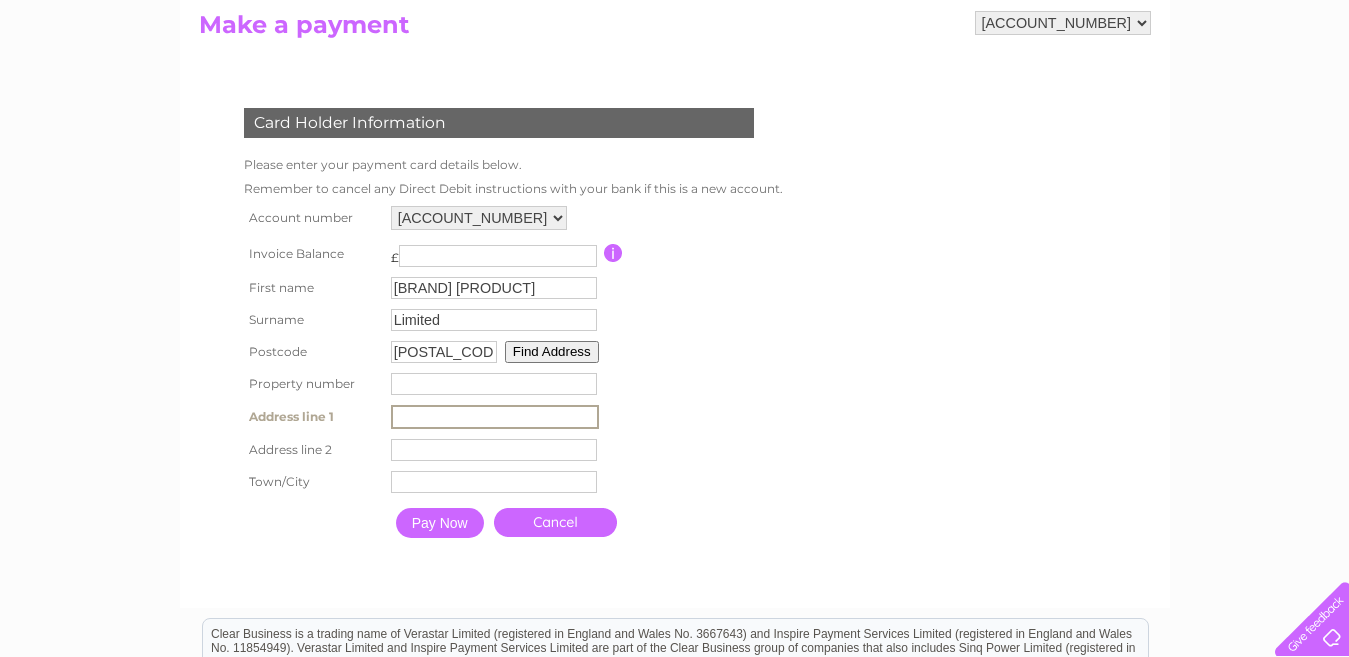 click at bounding box center [495, 417] 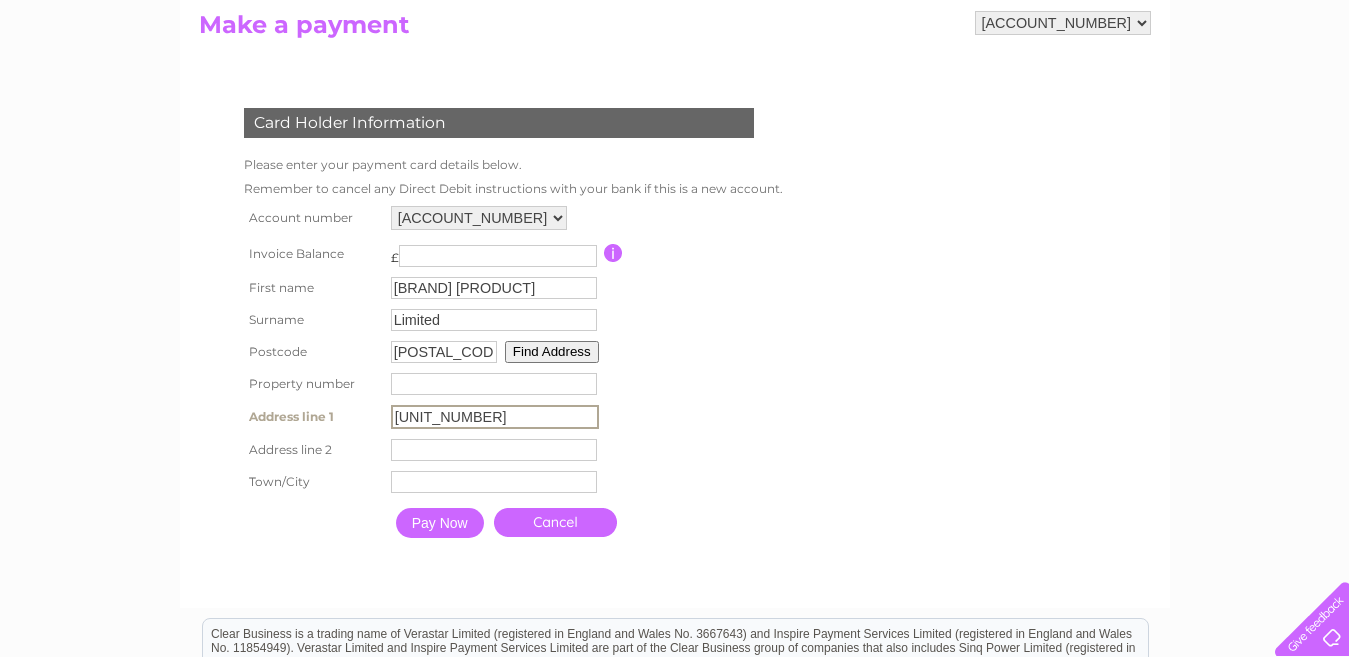 type on "Unit 8" 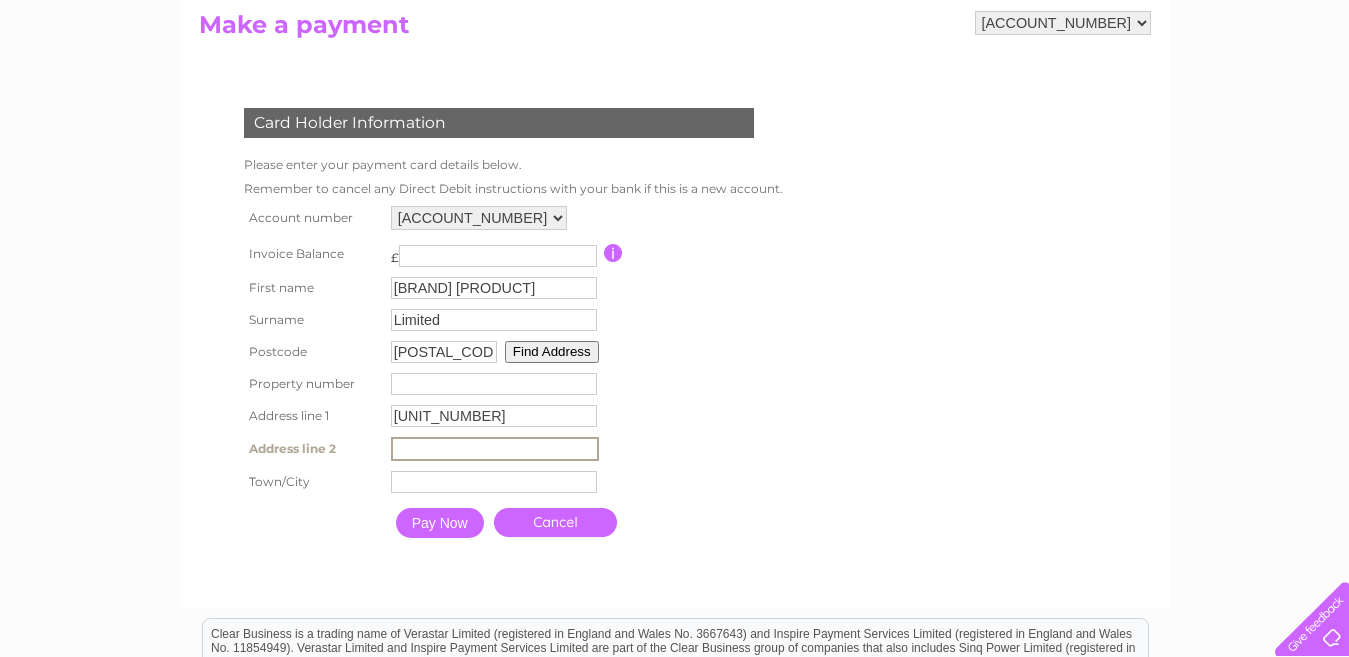 click at bounding box center (495, 449) 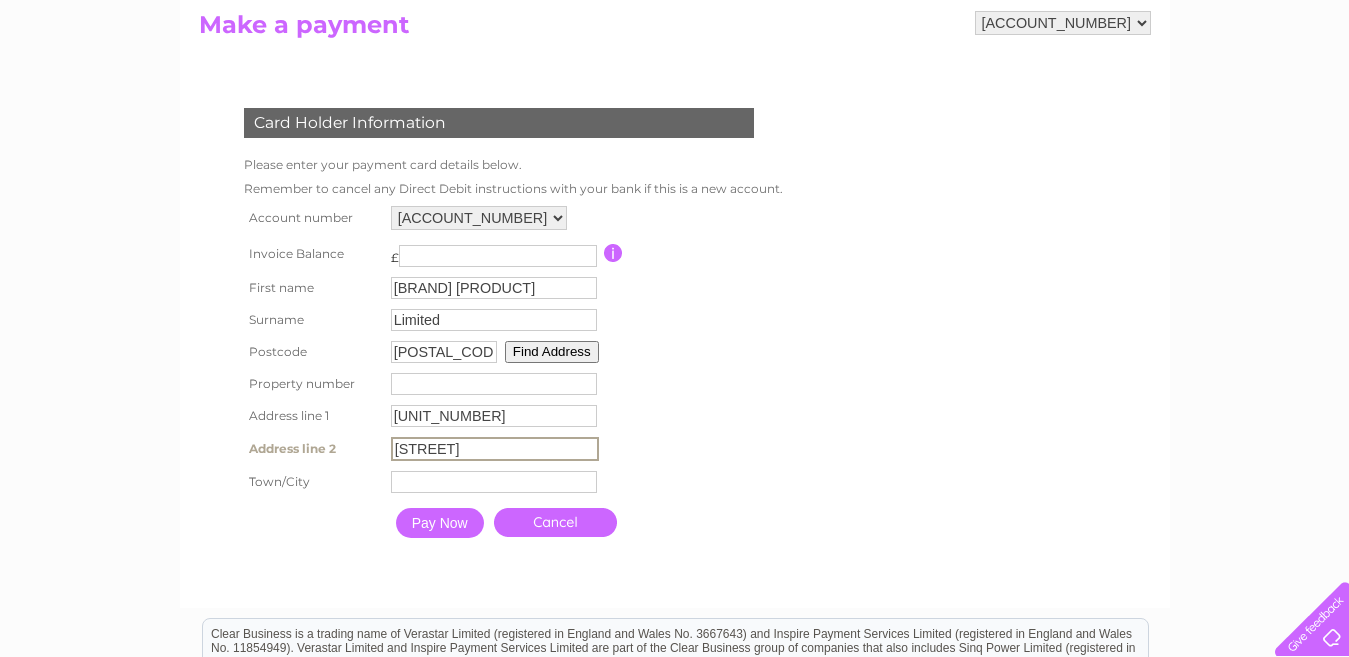 type on "Western Road" 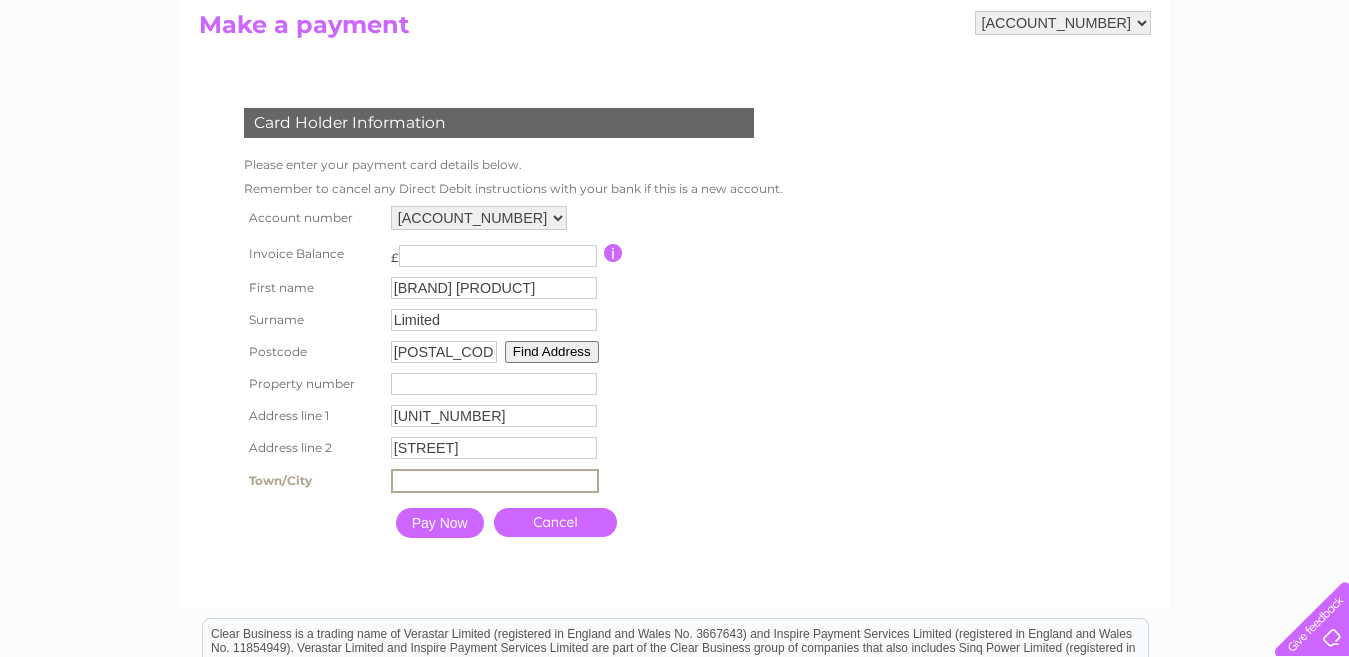 click at bounding box center (495, 481) 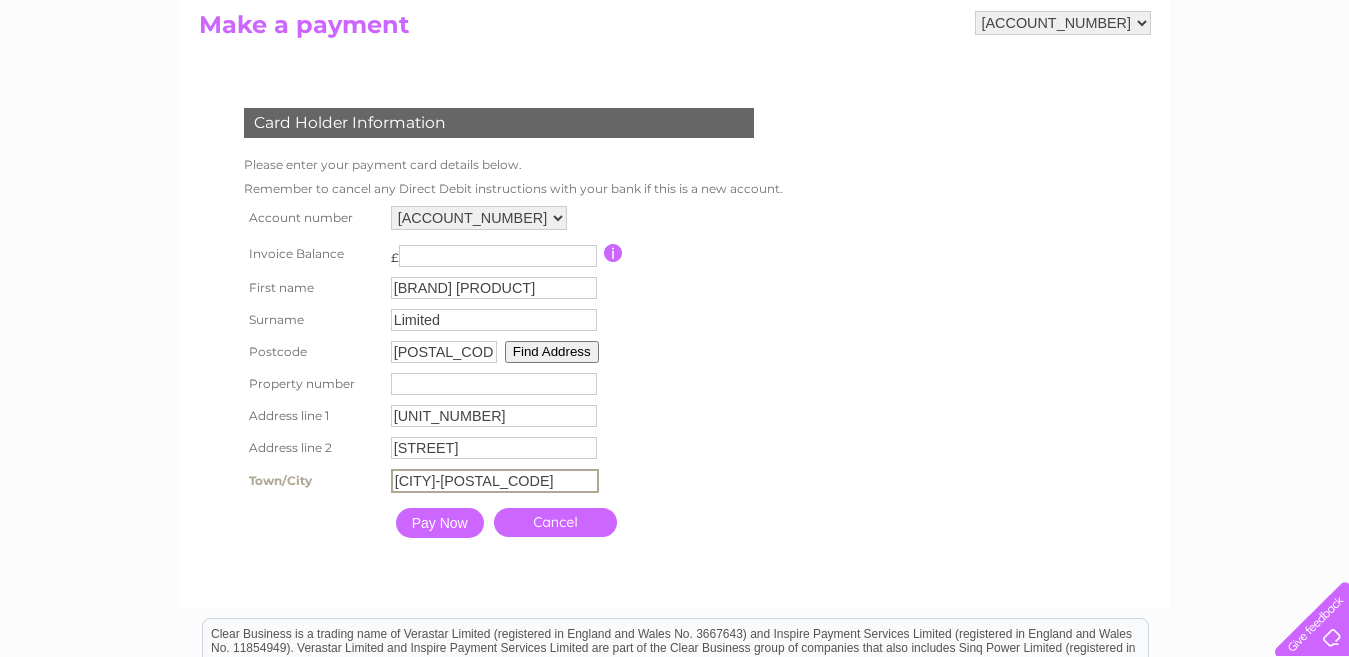 type on "Stratford-upon-Avon" 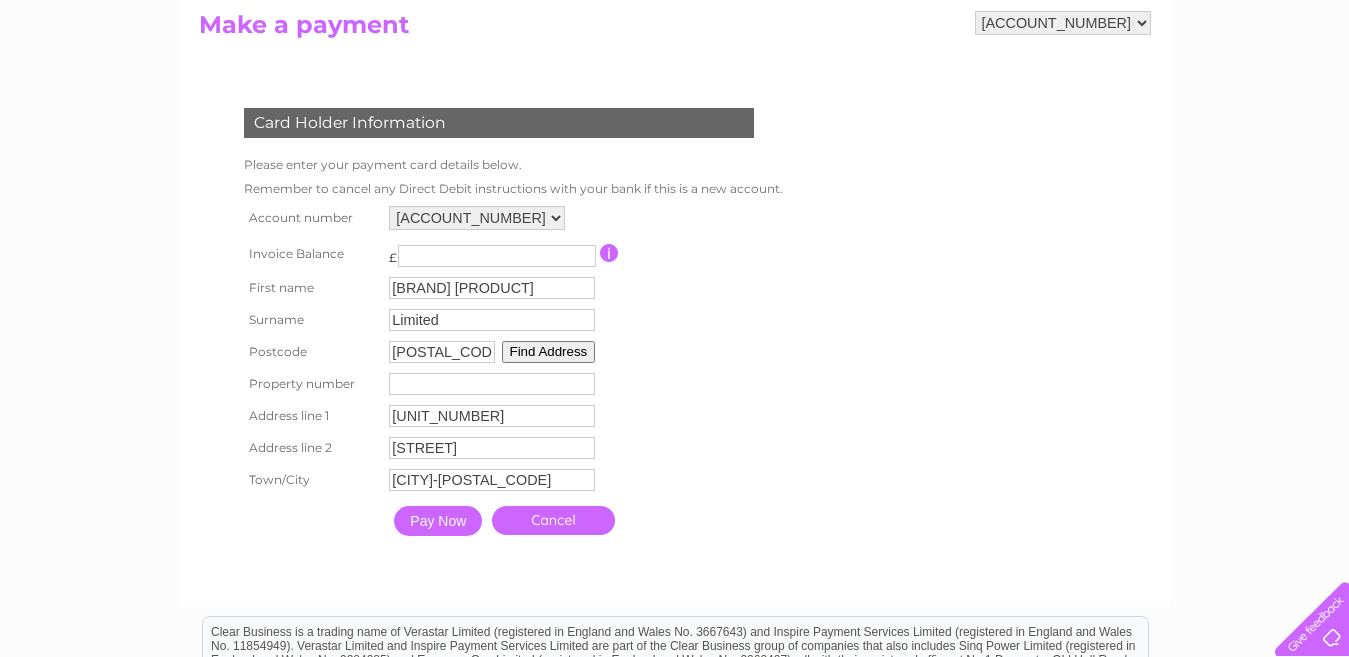click on "Account number
3023120
Invoice Balance
£
33.54
First name CMG Automotive" at bounding box center [509, 373] 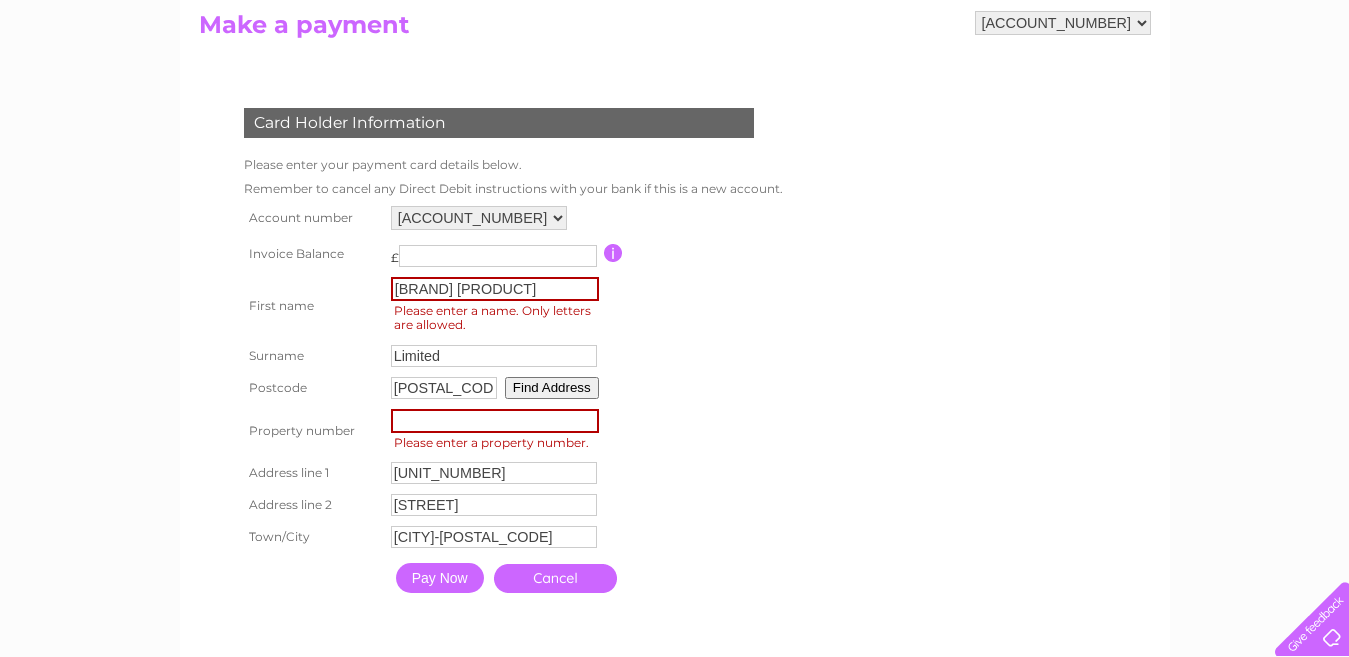 click at bounding box center [495, 421] 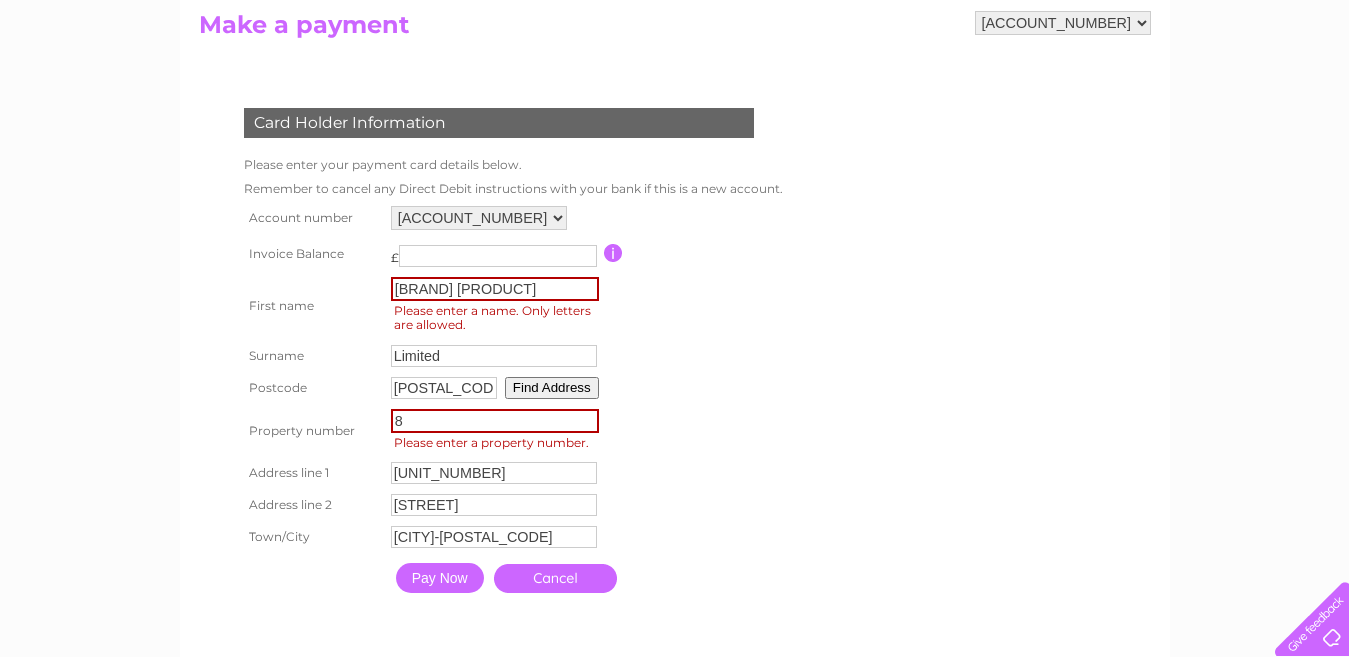 type on "8" 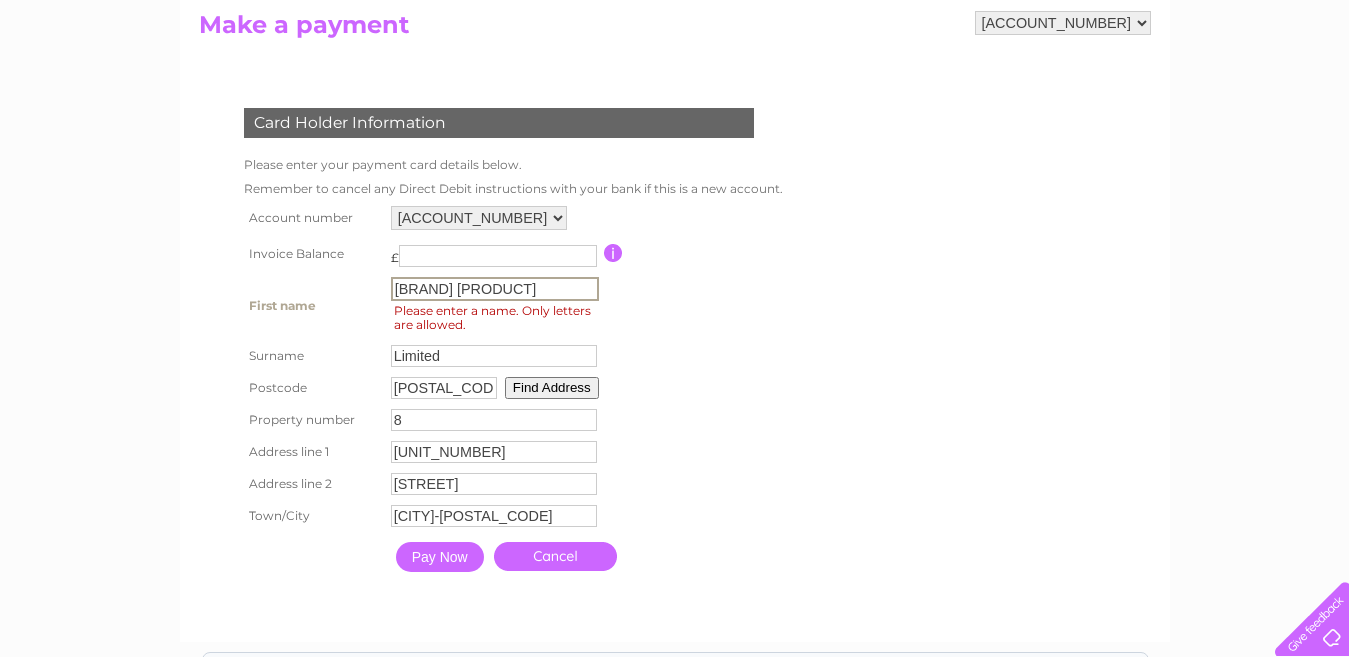 click on "CMG Automotive" at bounding box center [495, 289] 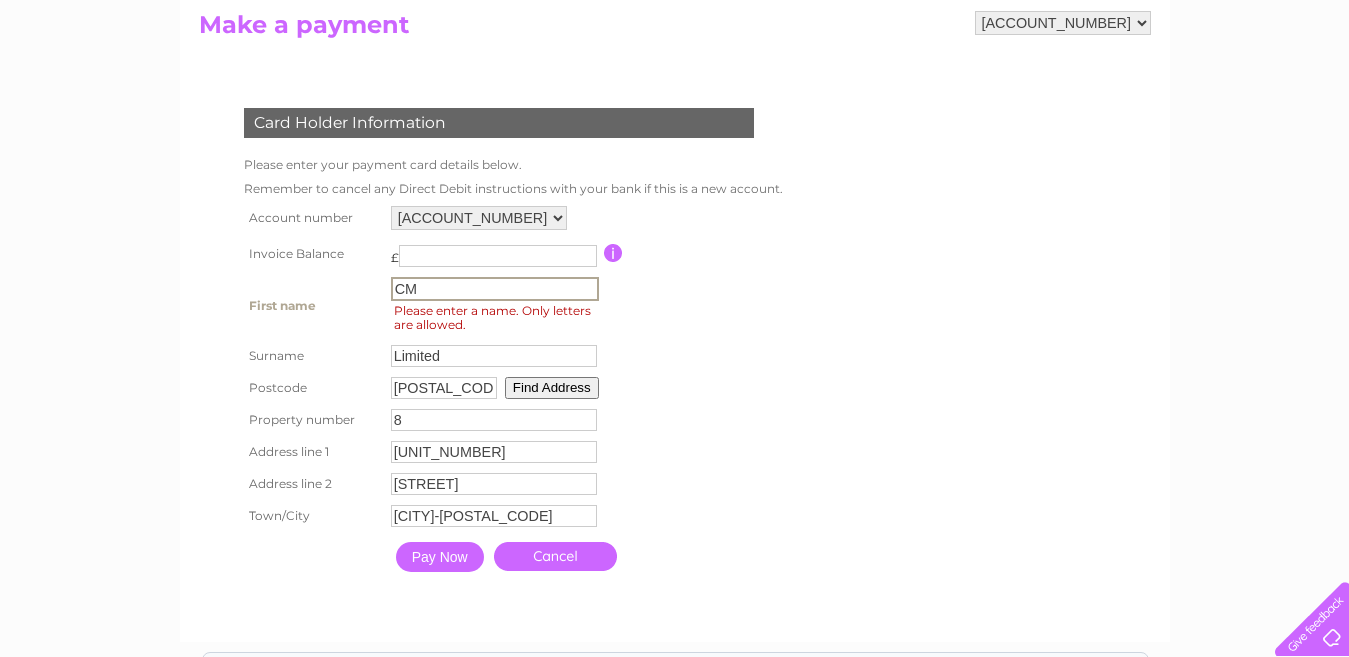 type on "C" 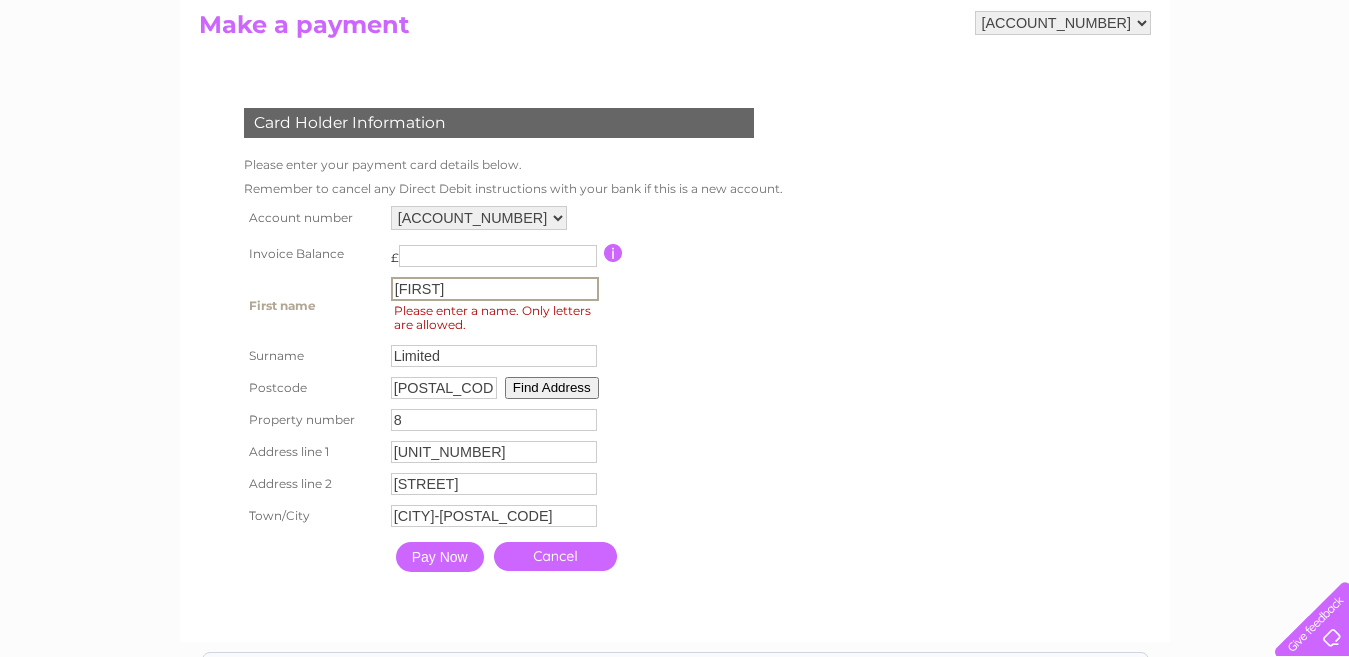 type on "Craig" 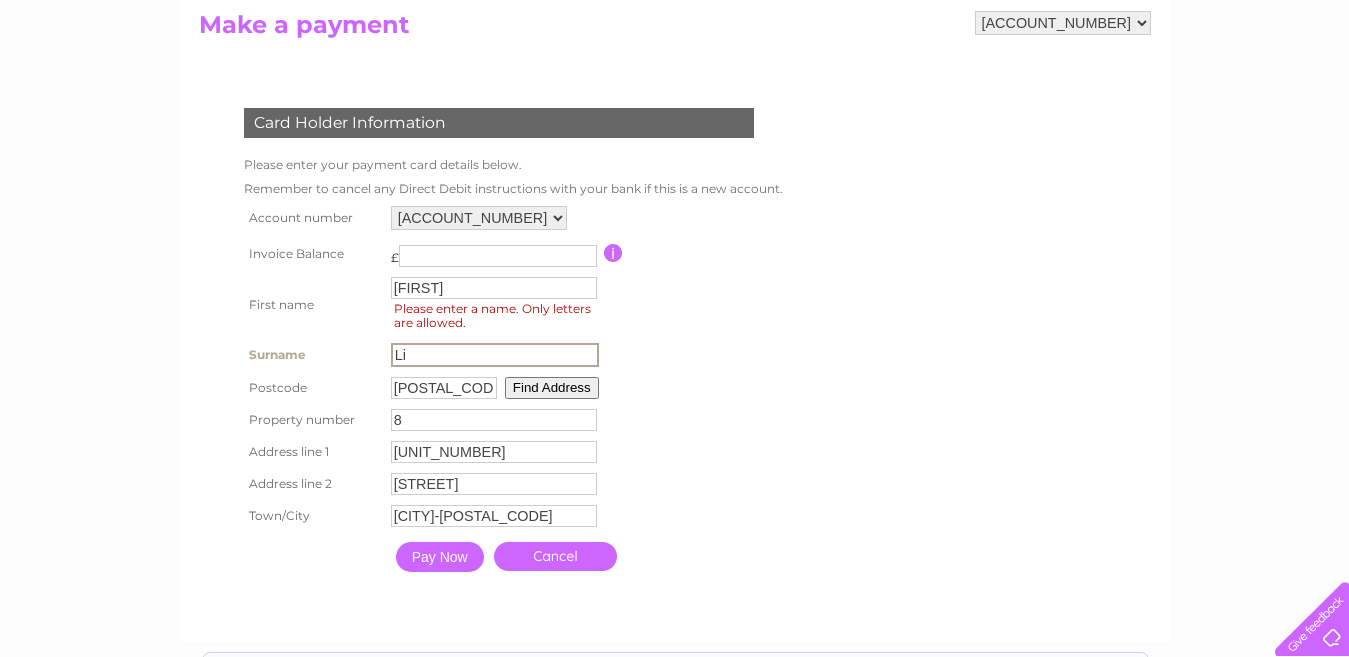 type on "L" 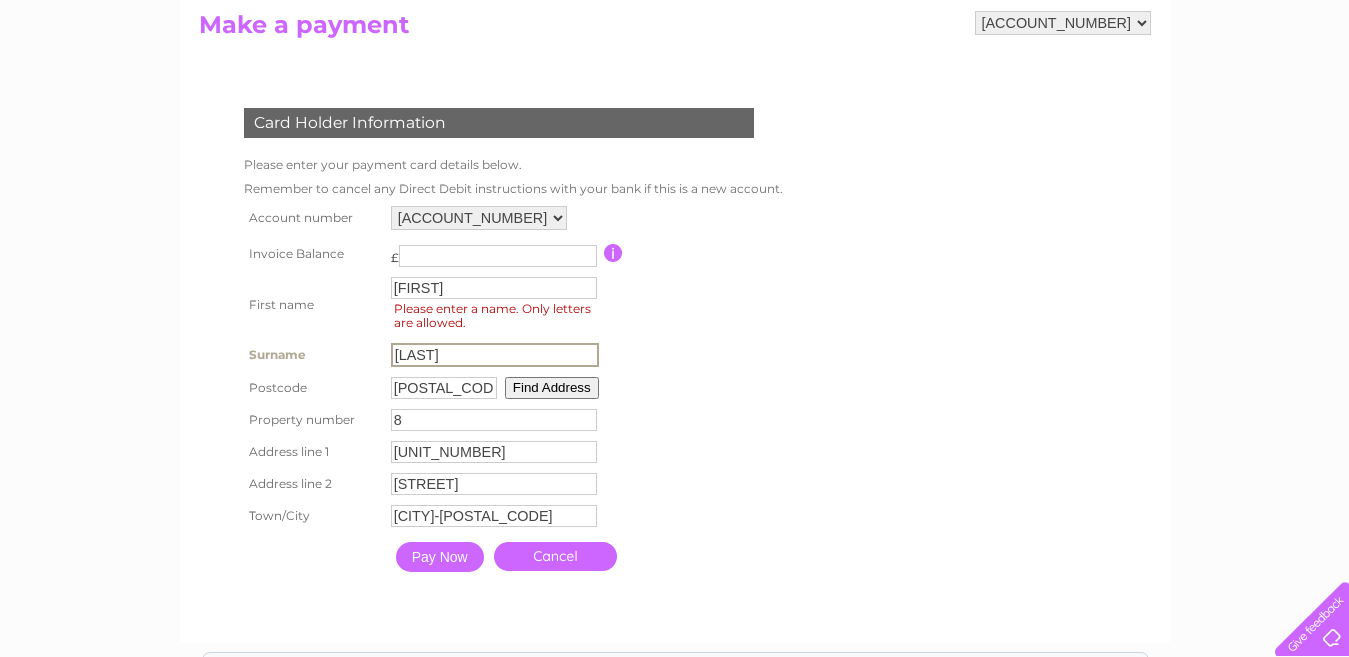 type on "Gooch" 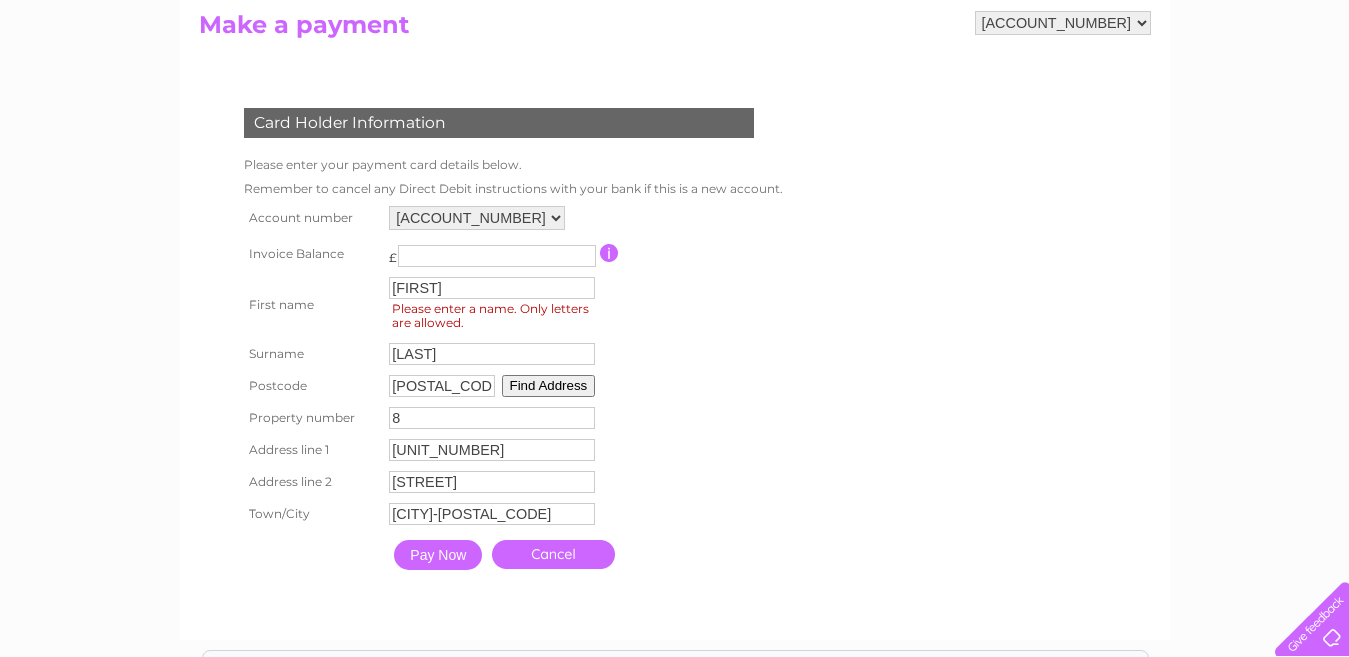 click on "Pay Now" at bounding box center (438, 555) 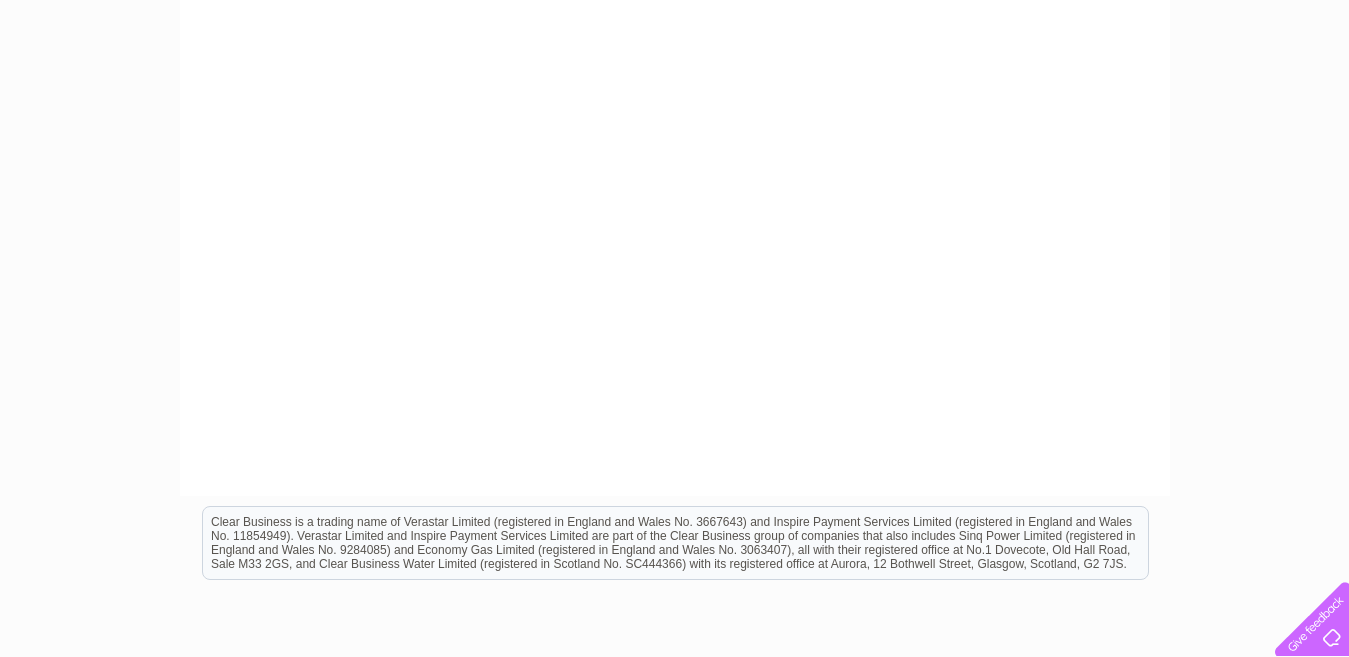 scroll, scrollTop: 723, scrollLeft: 0, axis: vertical 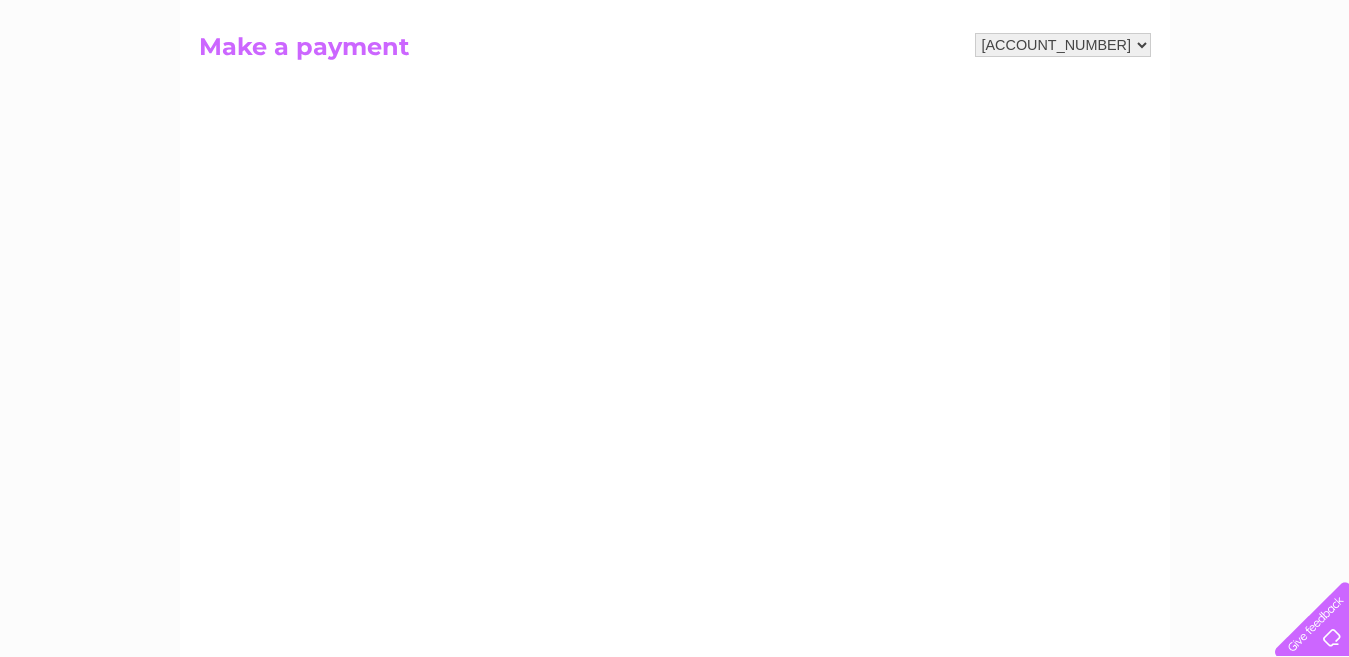 click on "[POSTAL_CODE]" at bounding box center [1063, 45] 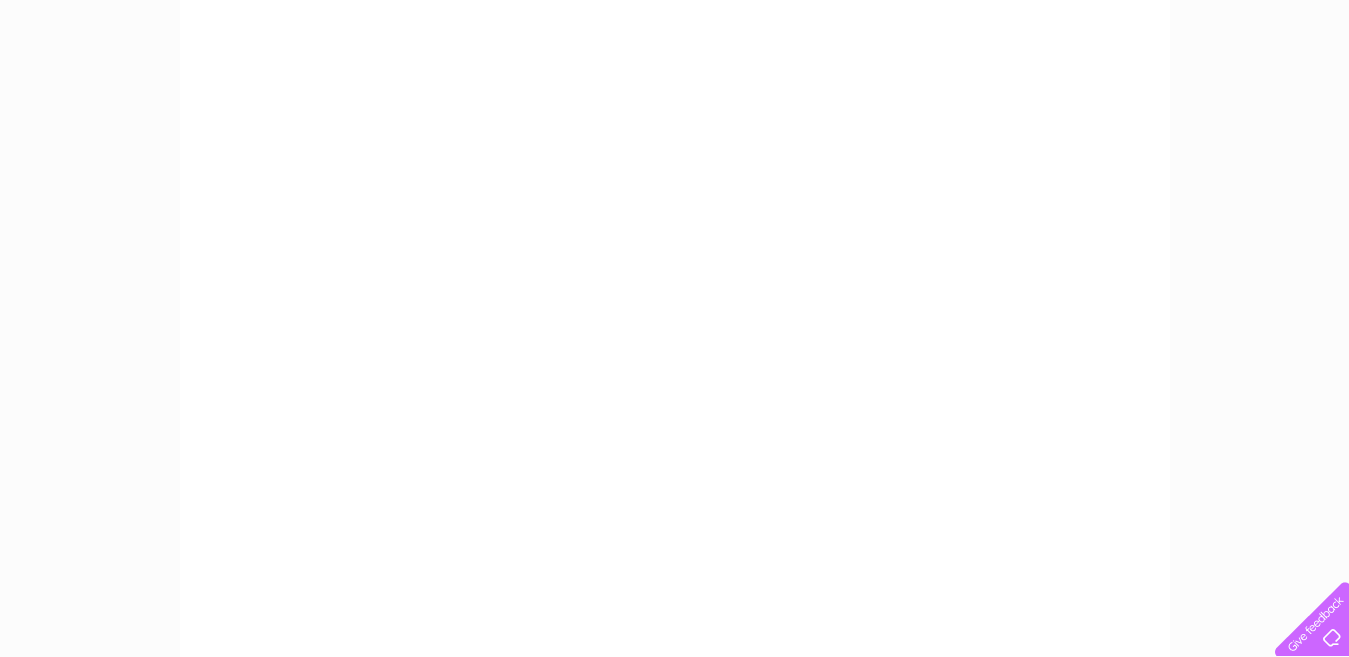 scroll, scrollTop: 136, scrollLeft: 0, axis: vertical 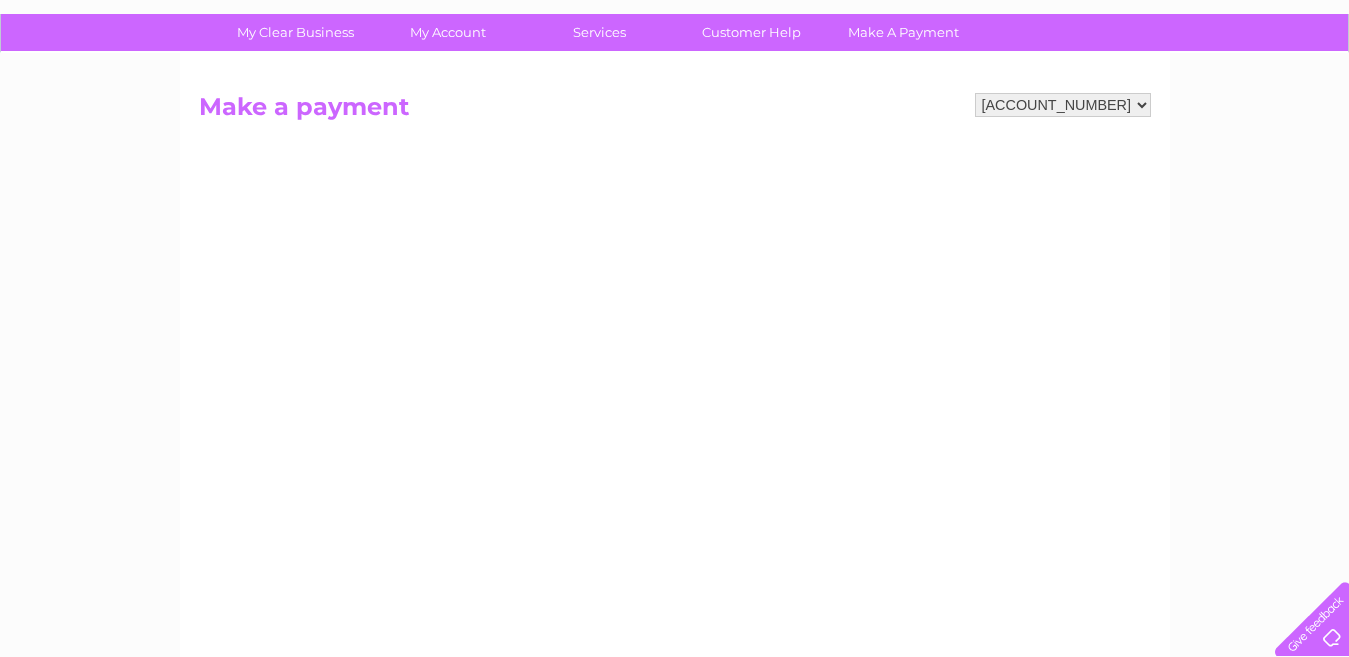 click on "My Clear Business
Login Details
My Details
My Preferences
Link Account
My Account
Bills and Payments   Direct Debit   Moving Premises" at bounding box center (674, 714) 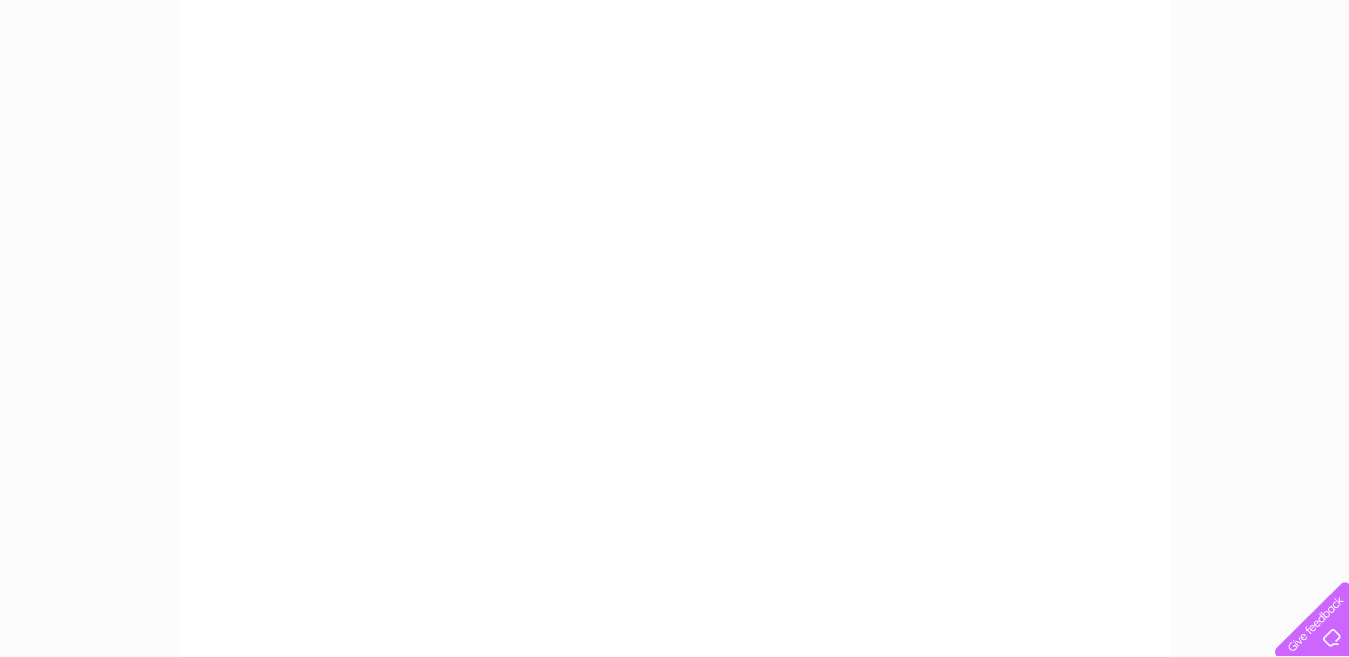 scroll, scrollTop: 276, scrollLeft: 0, axis: vertical 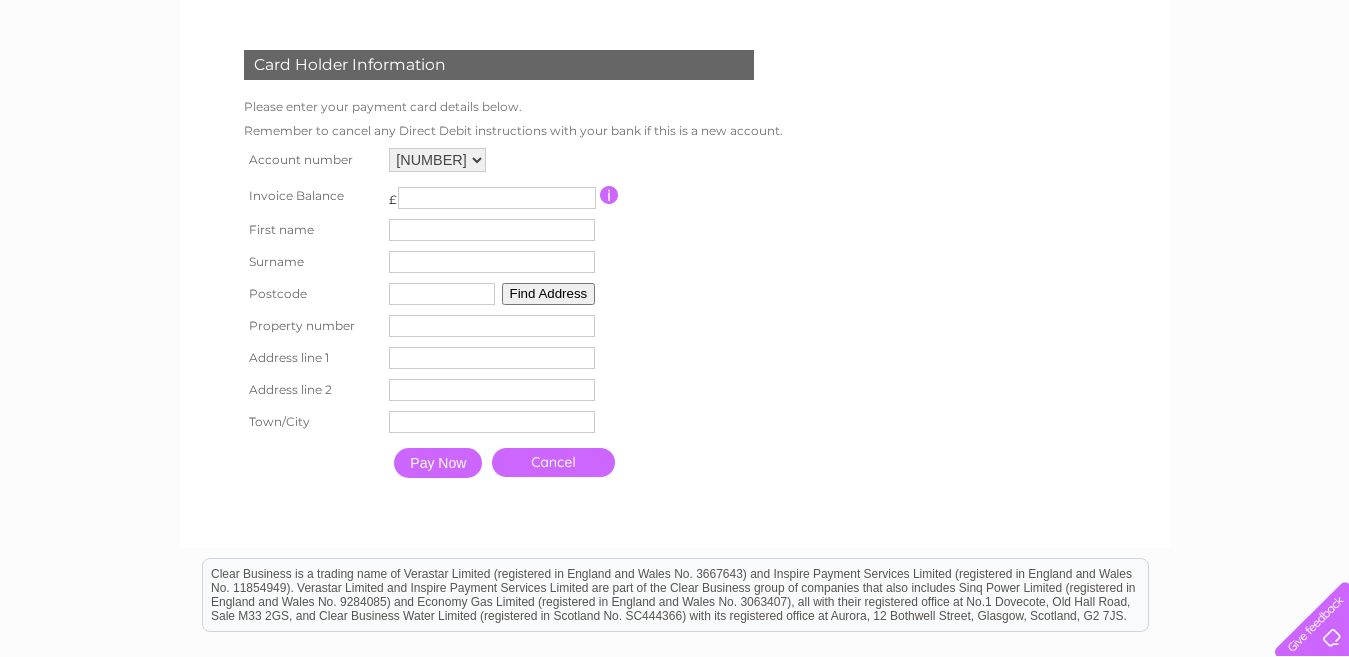 click at bounding box center (492, 230) 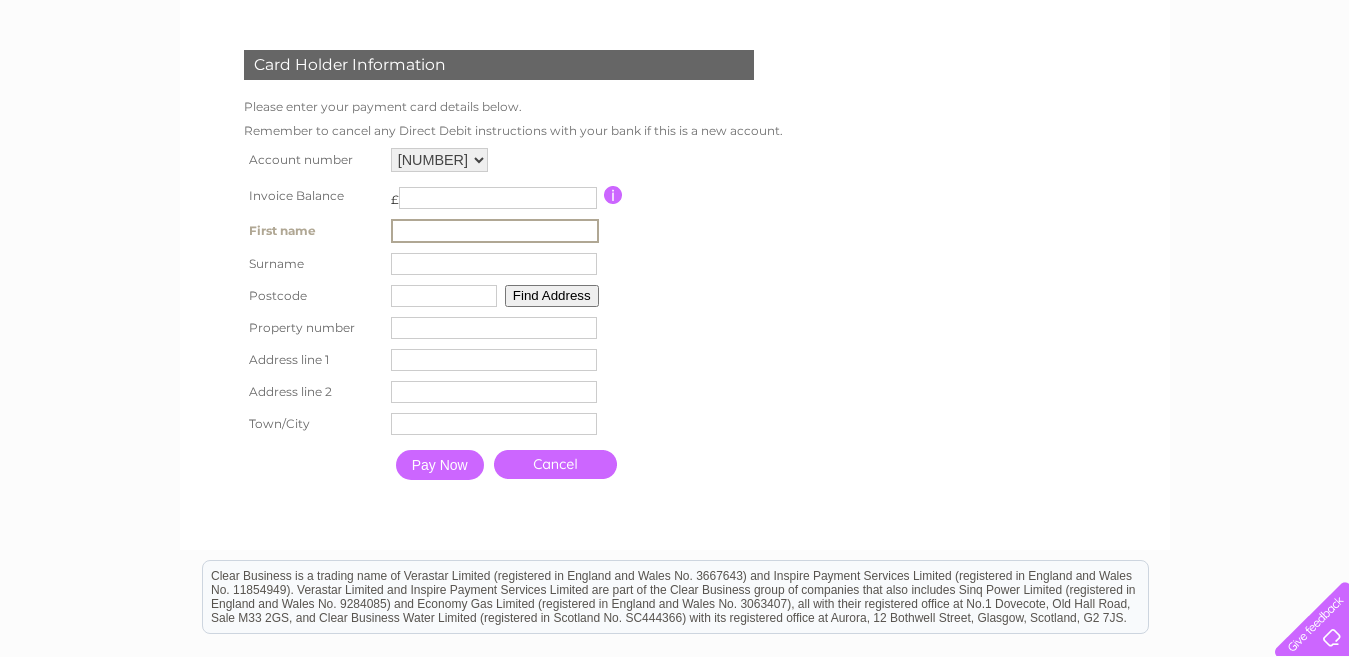 type on "[FIRST]" 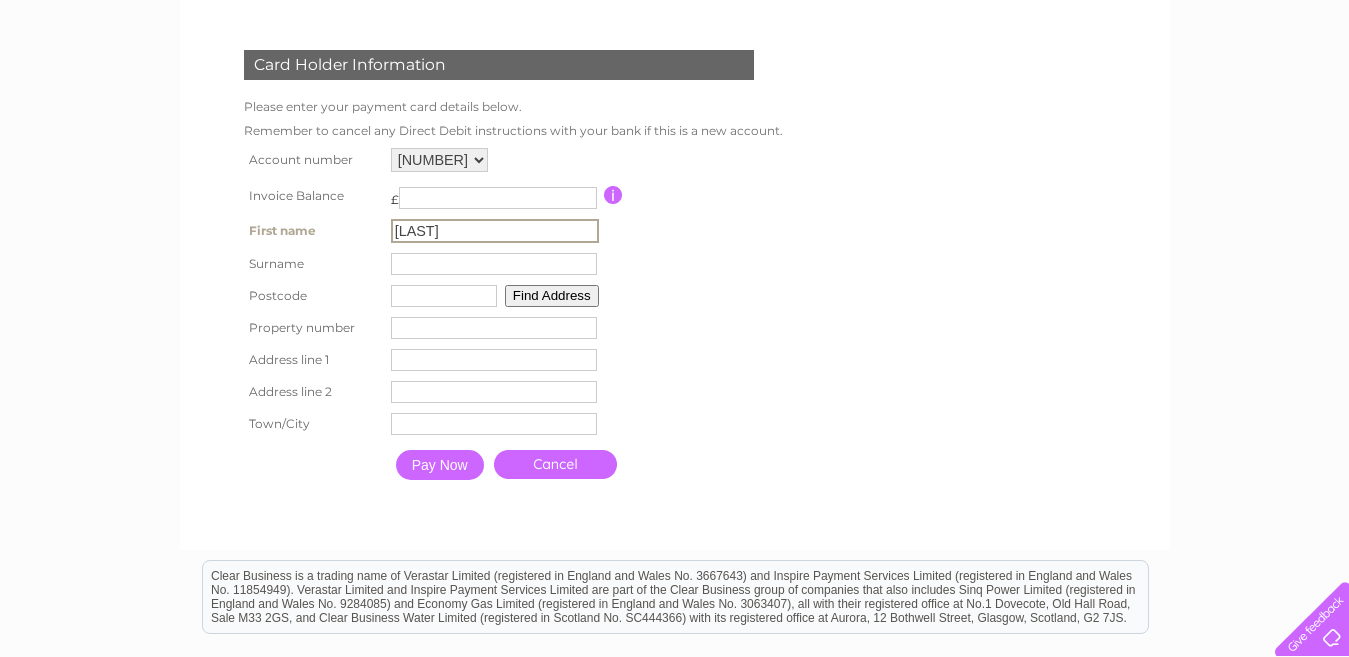 type on "[LAST]" 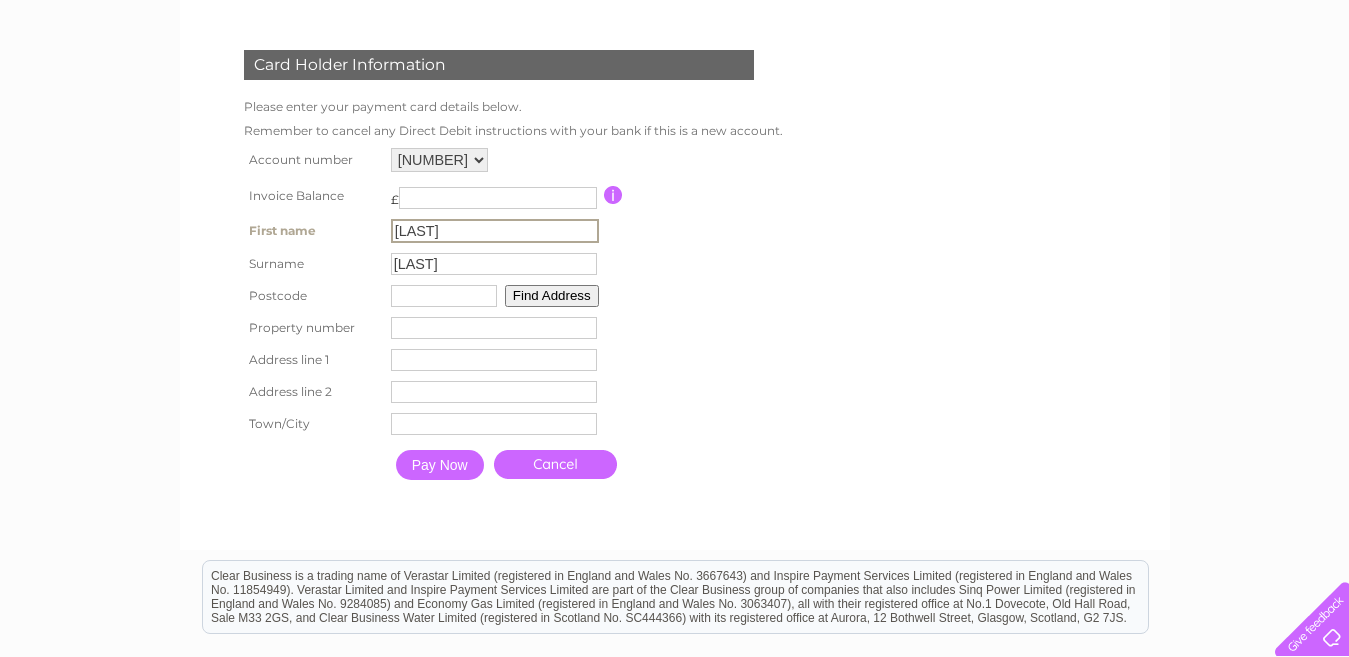 type on "CV35 8SL" 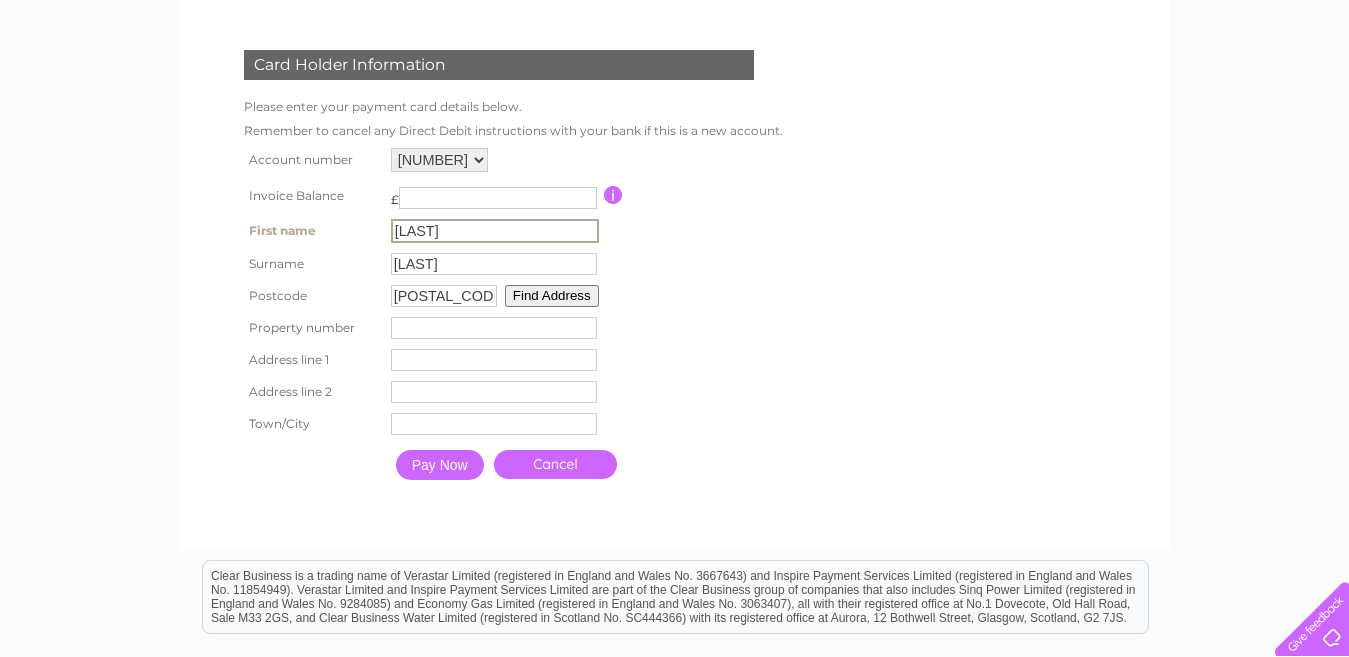 type on "21" 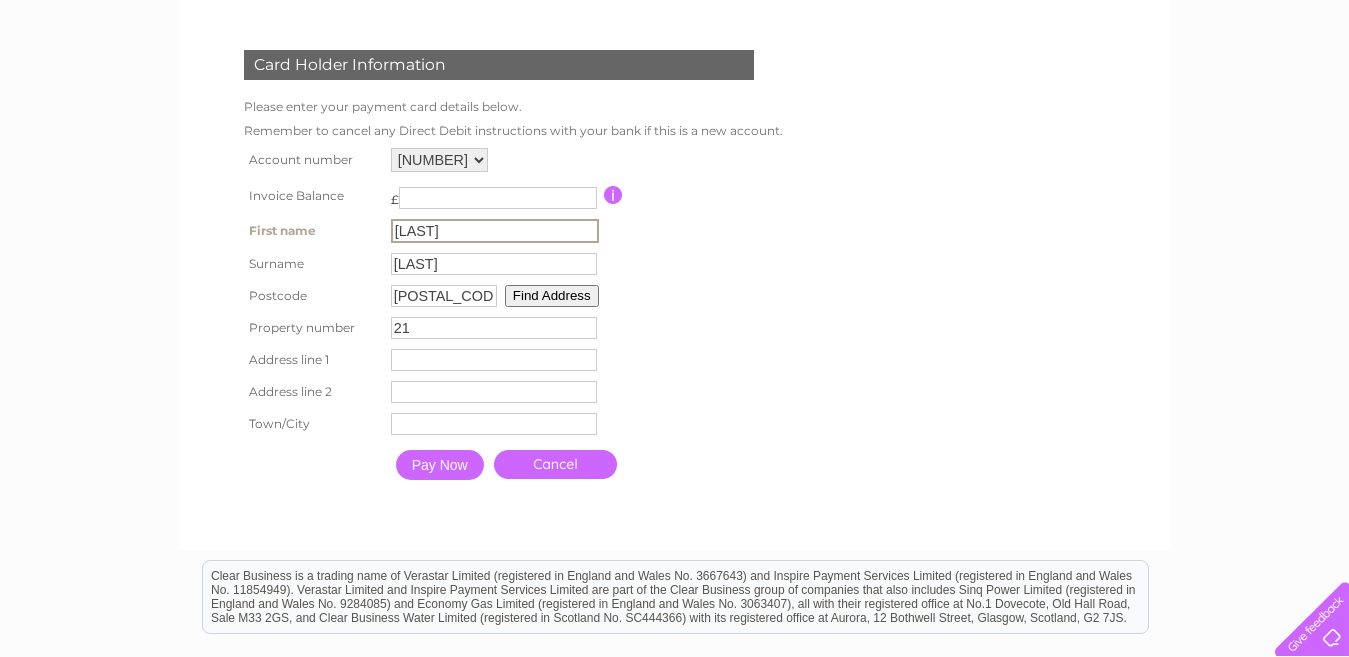 type on "21 CHERRY LANE" 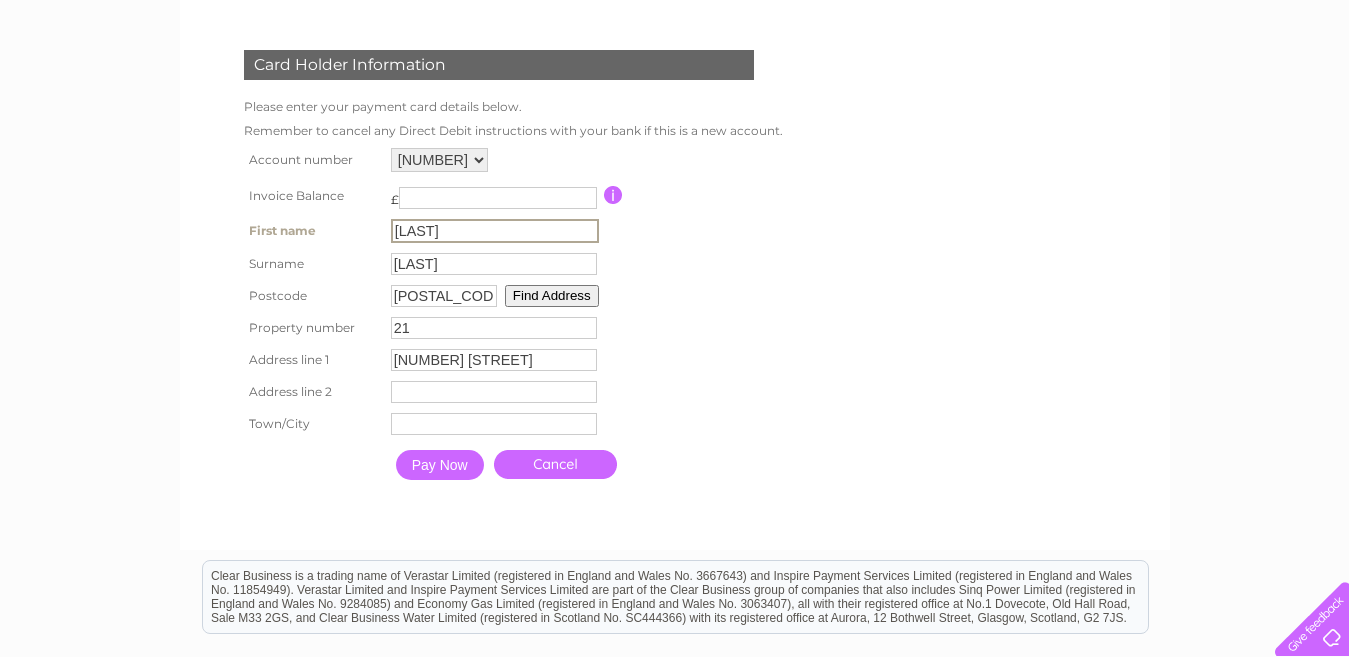 type on "HAMPTON MAGNA" 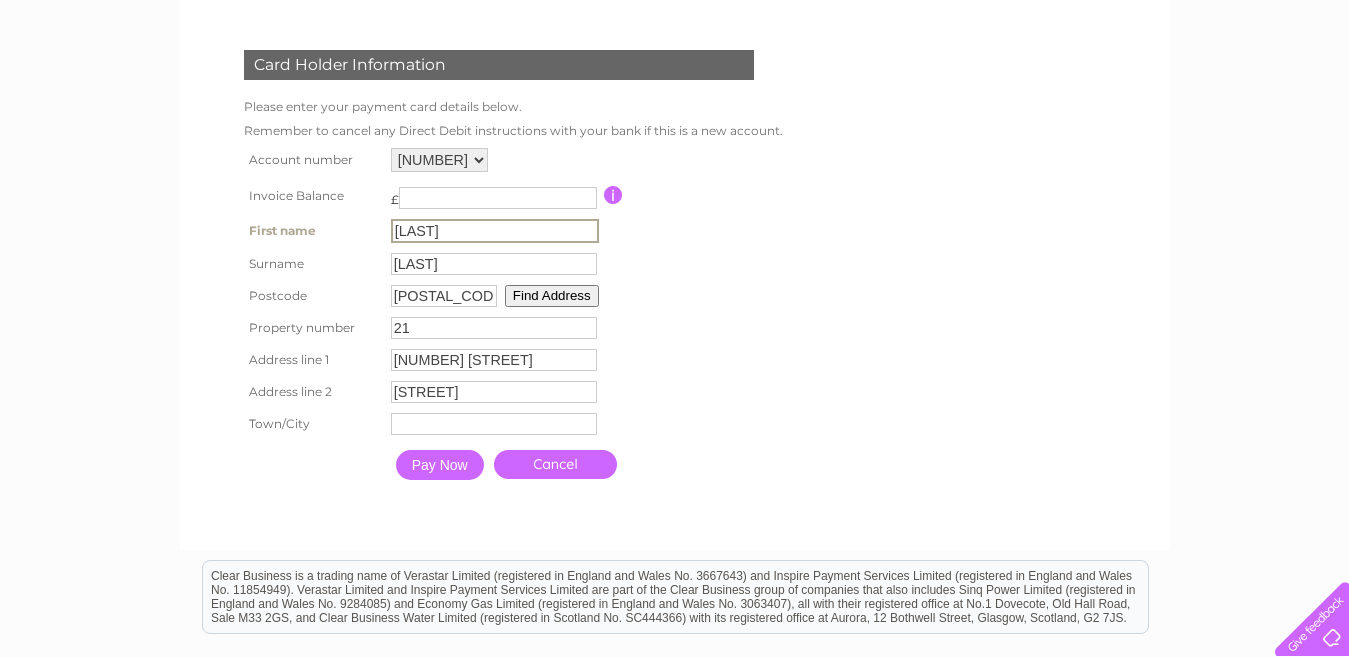 type on "WARWICK" 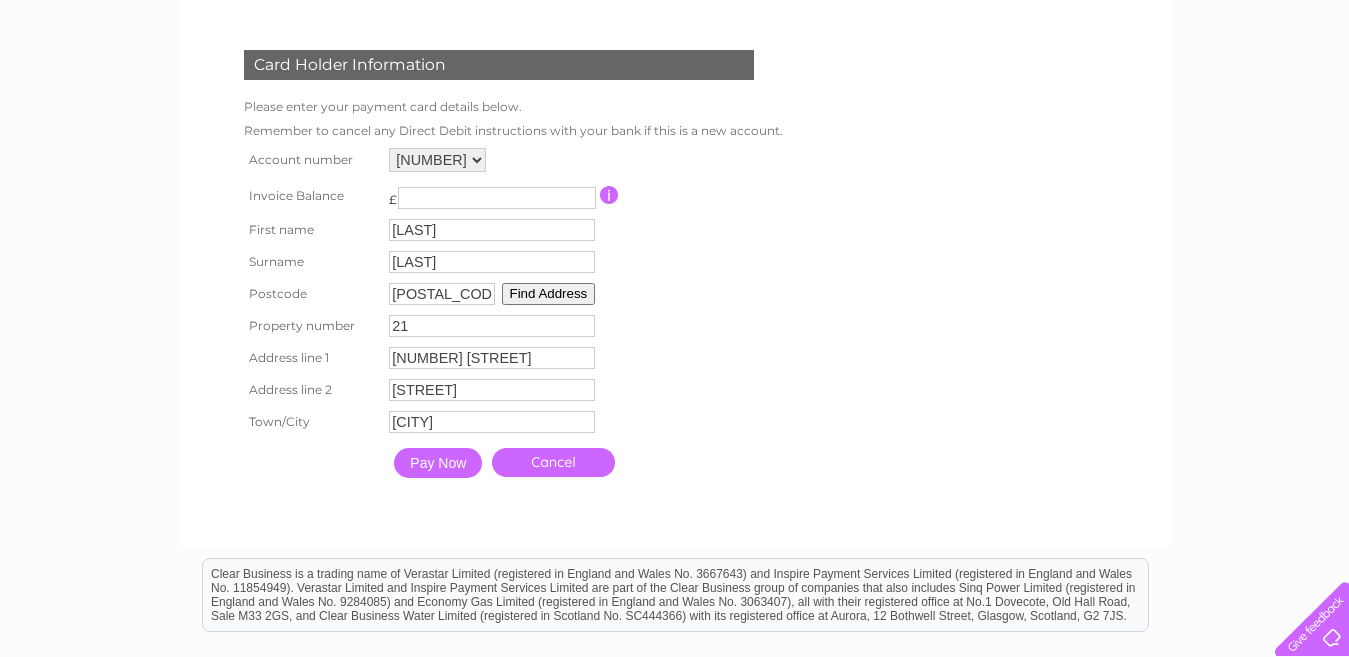click on "CV35 8SL" at bounding box center [442, 294] 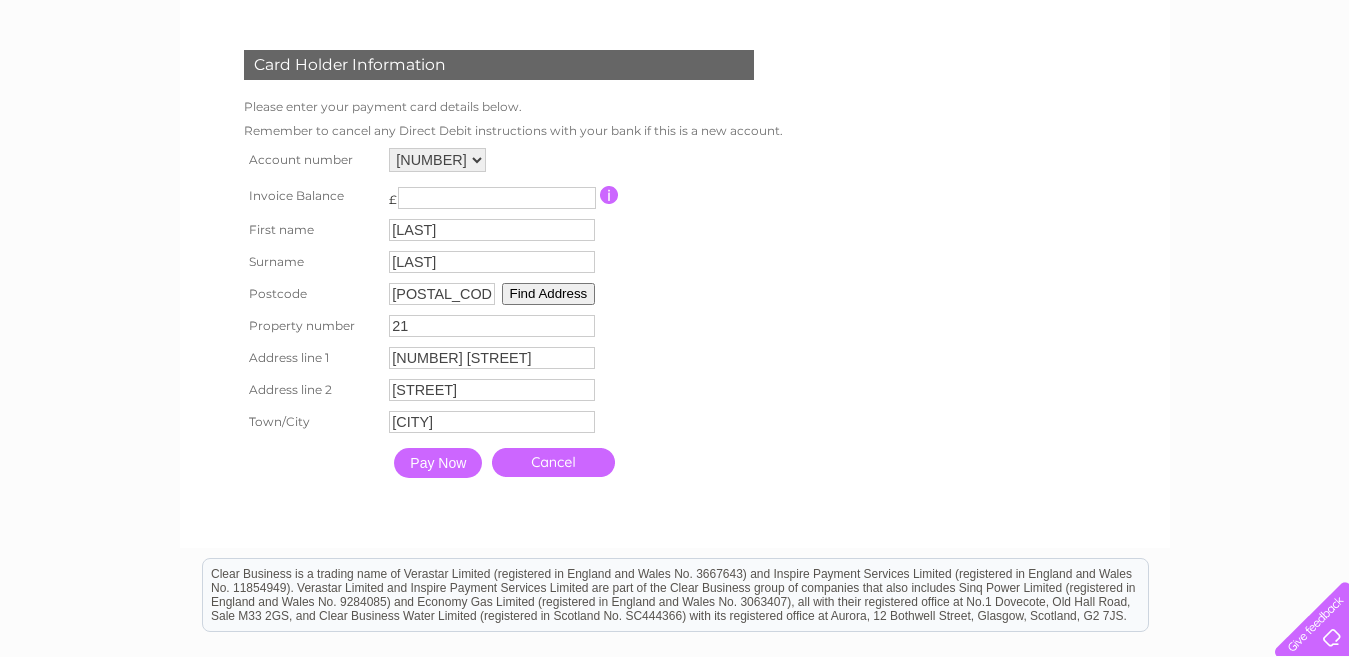 type on "CV37 0AH" 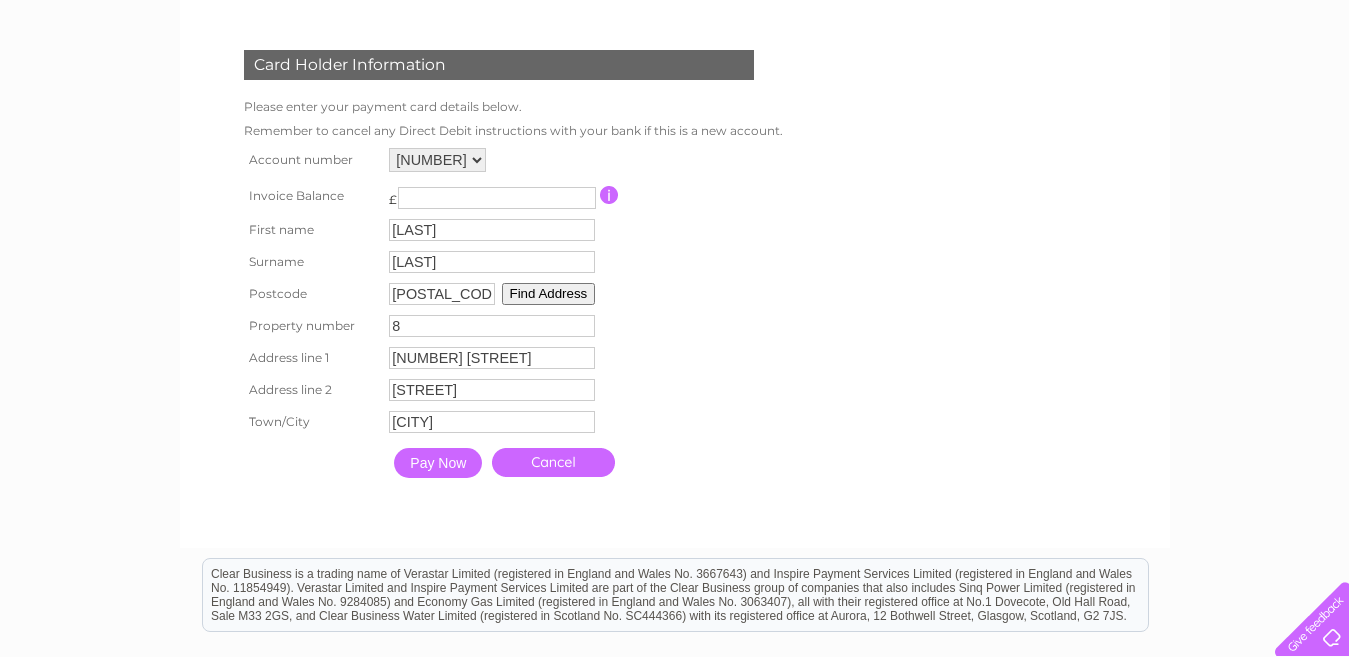 type on "8" 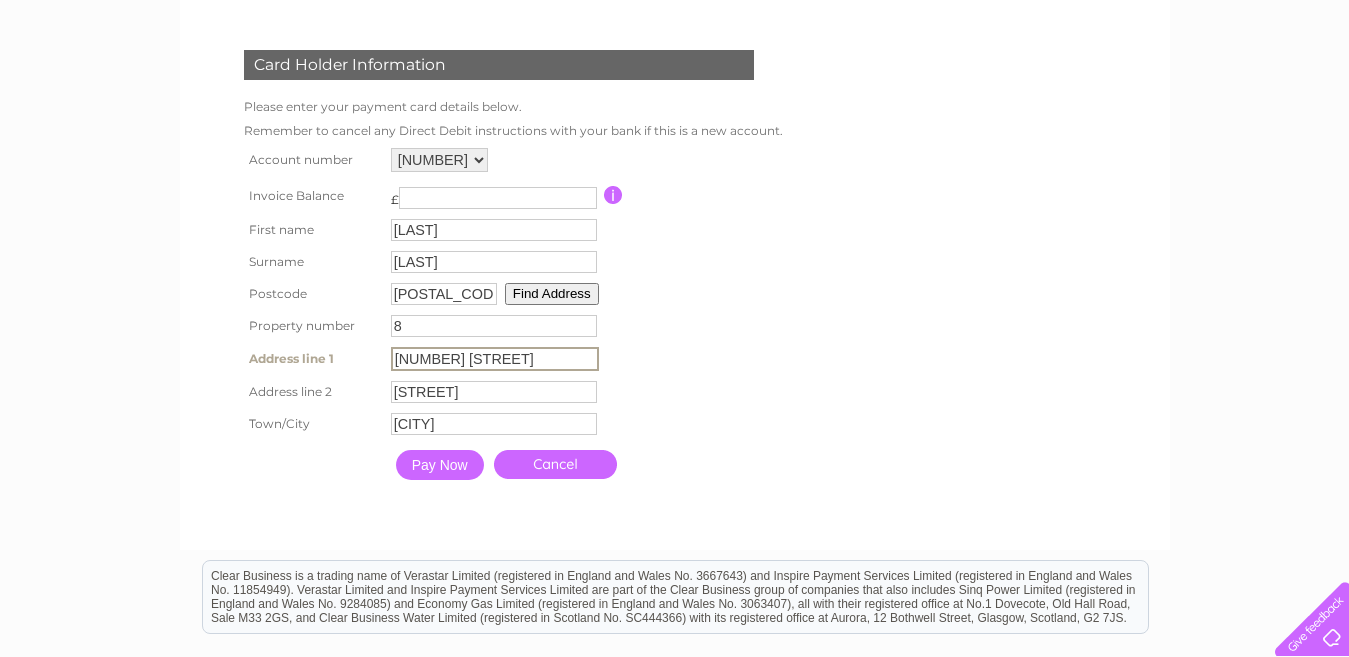 click on "21 CHERRY LAN" at bounding box center [495, 359] 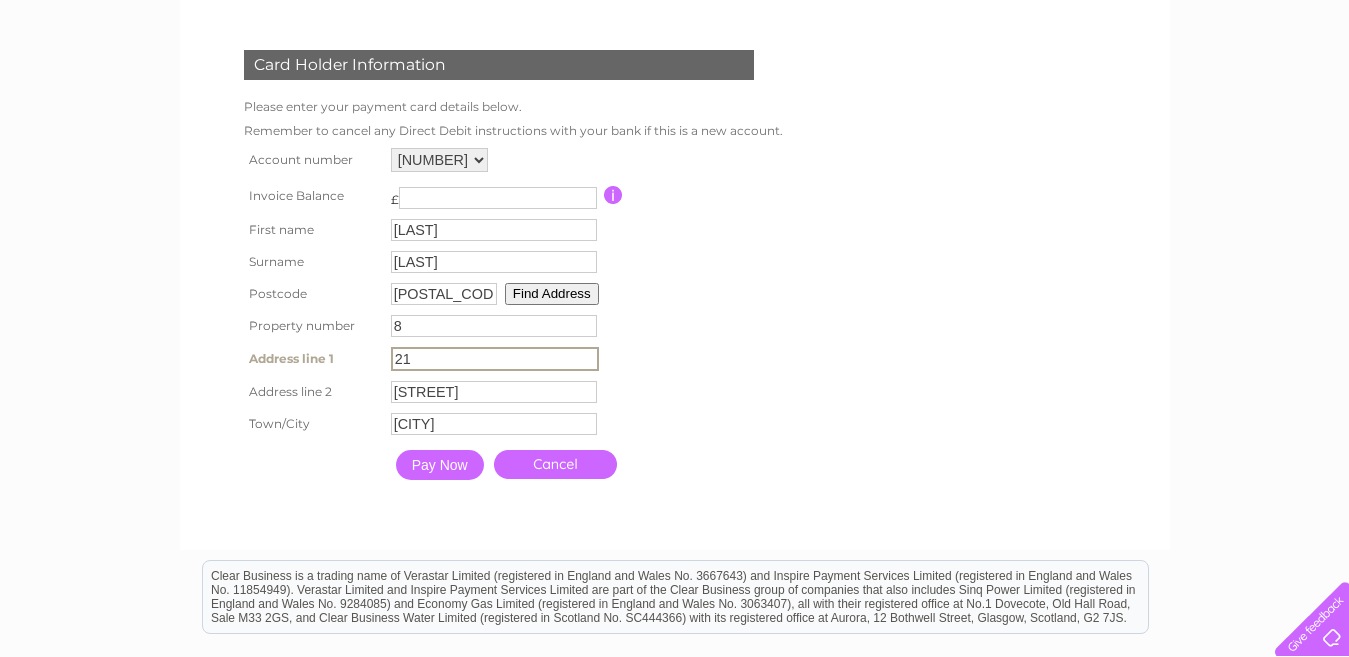 type on "2" 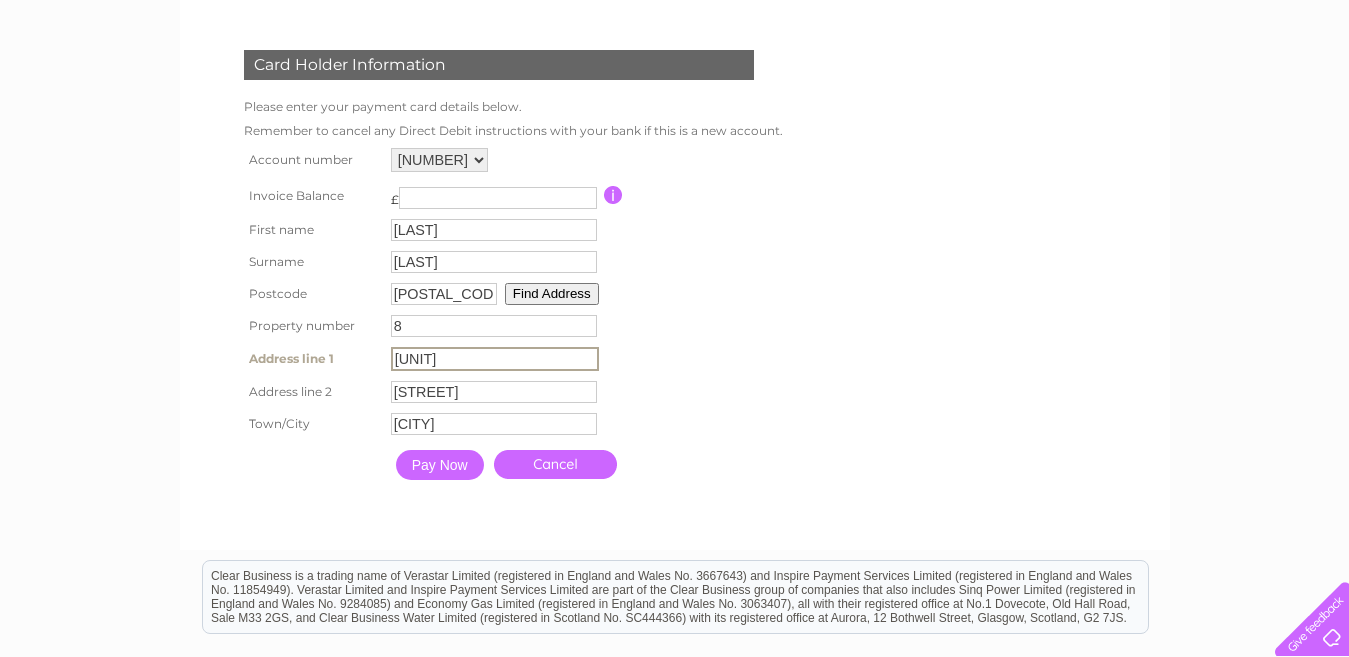 type on "Unit 8" 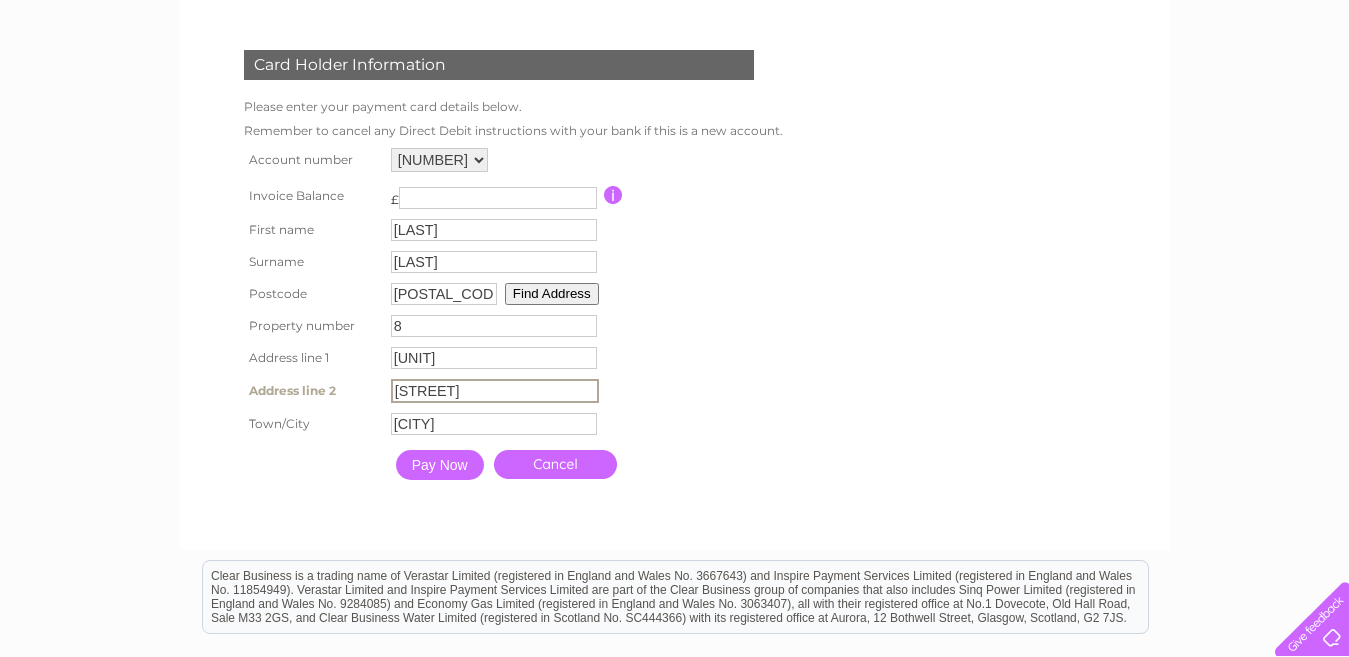 click on "HAMPTON MAGNA" at bounding box center [495, 391] 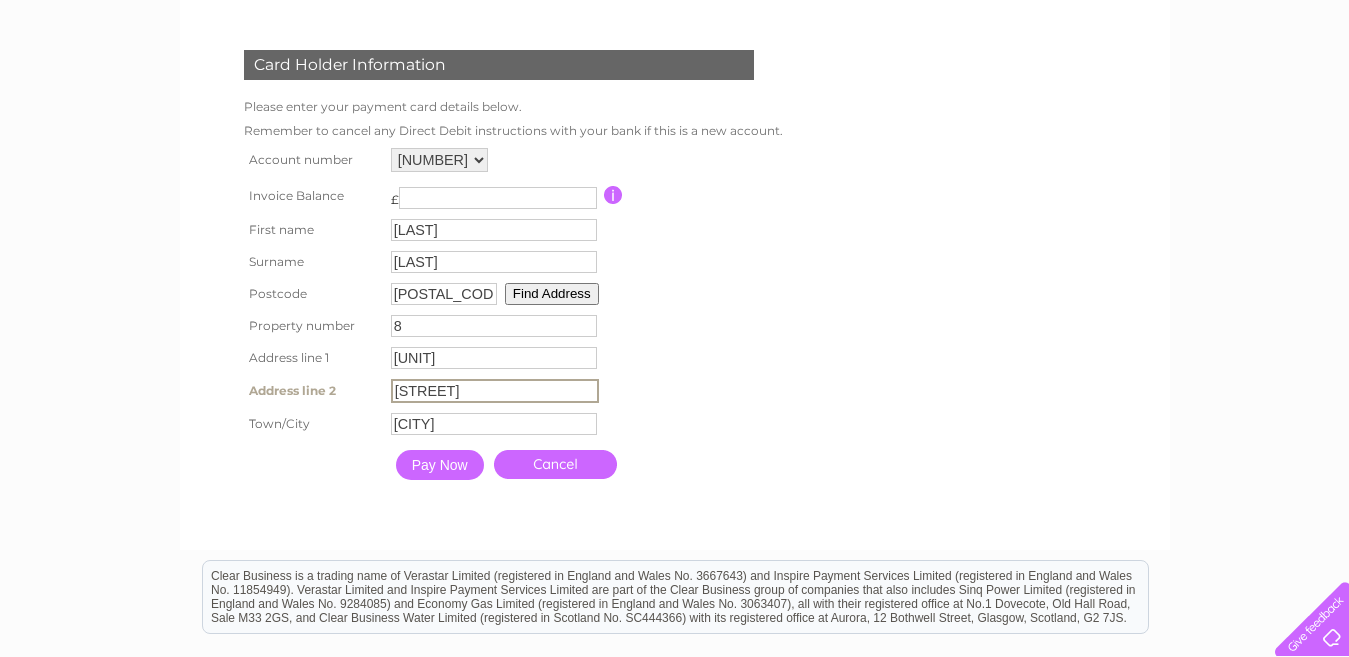 type on "Western Road" 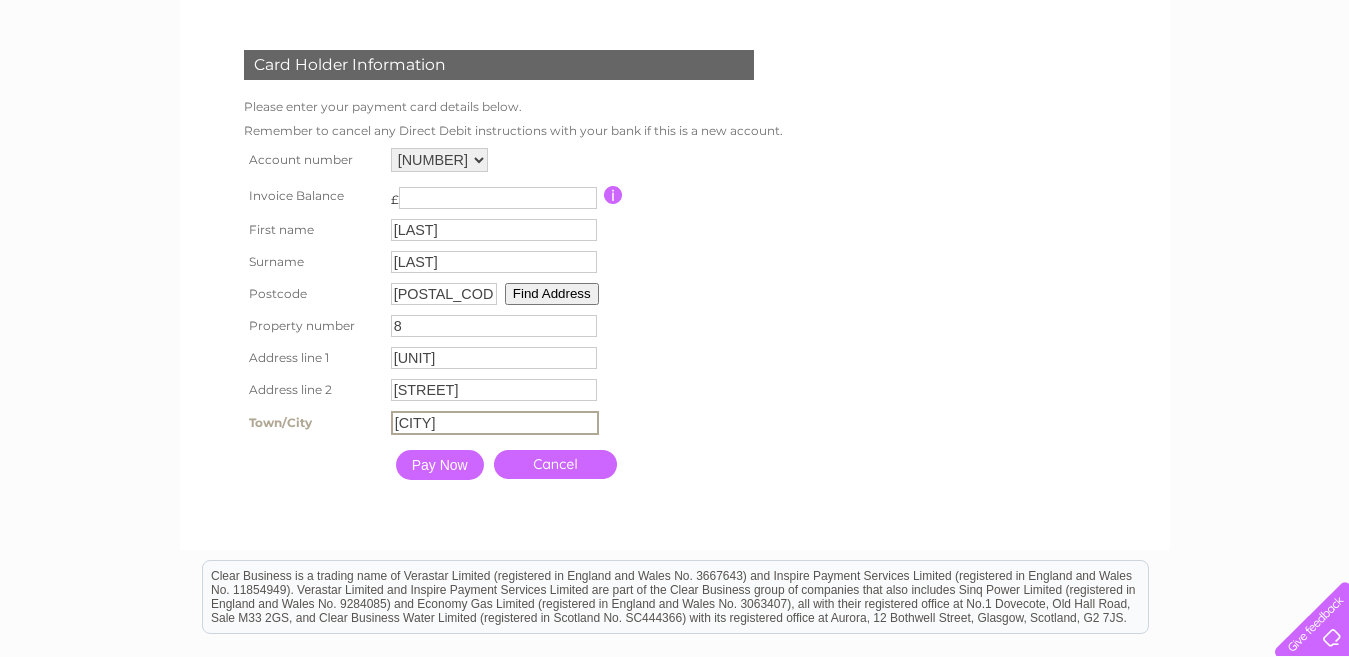 type on "Stratford-upon-Avon" 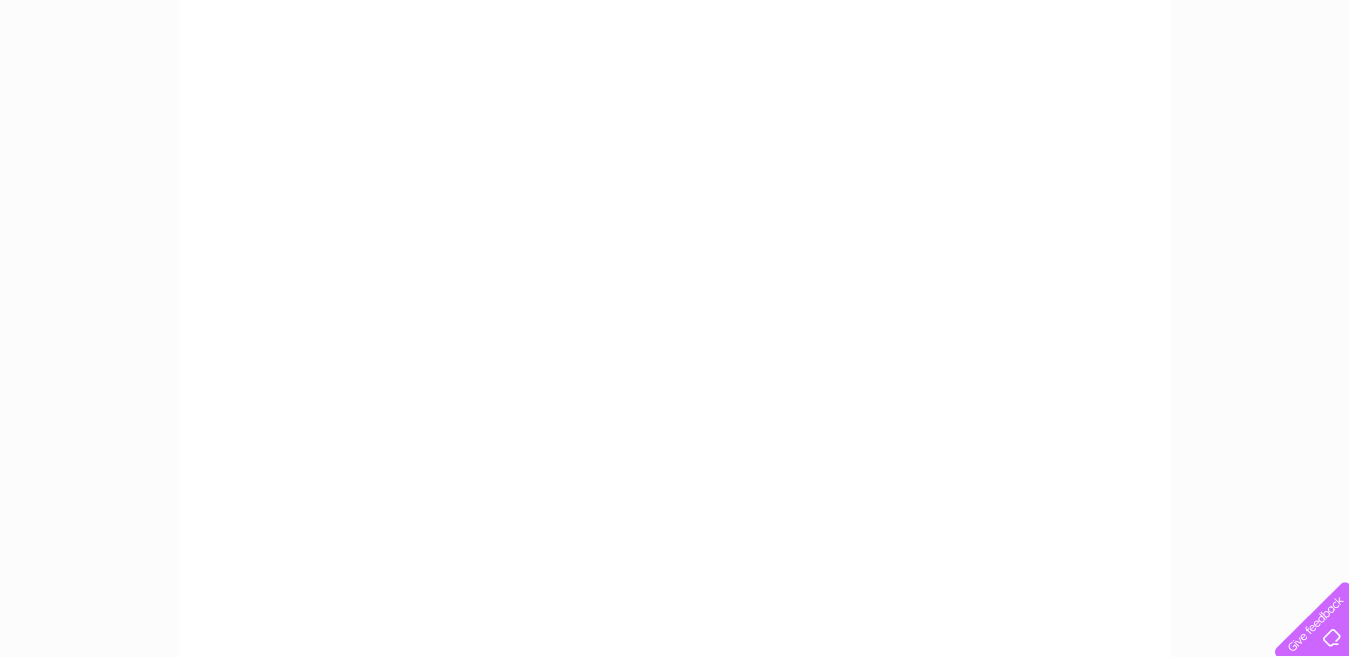 scroll, scrollTop: 462, scrollLeft: 0, axis: vertical 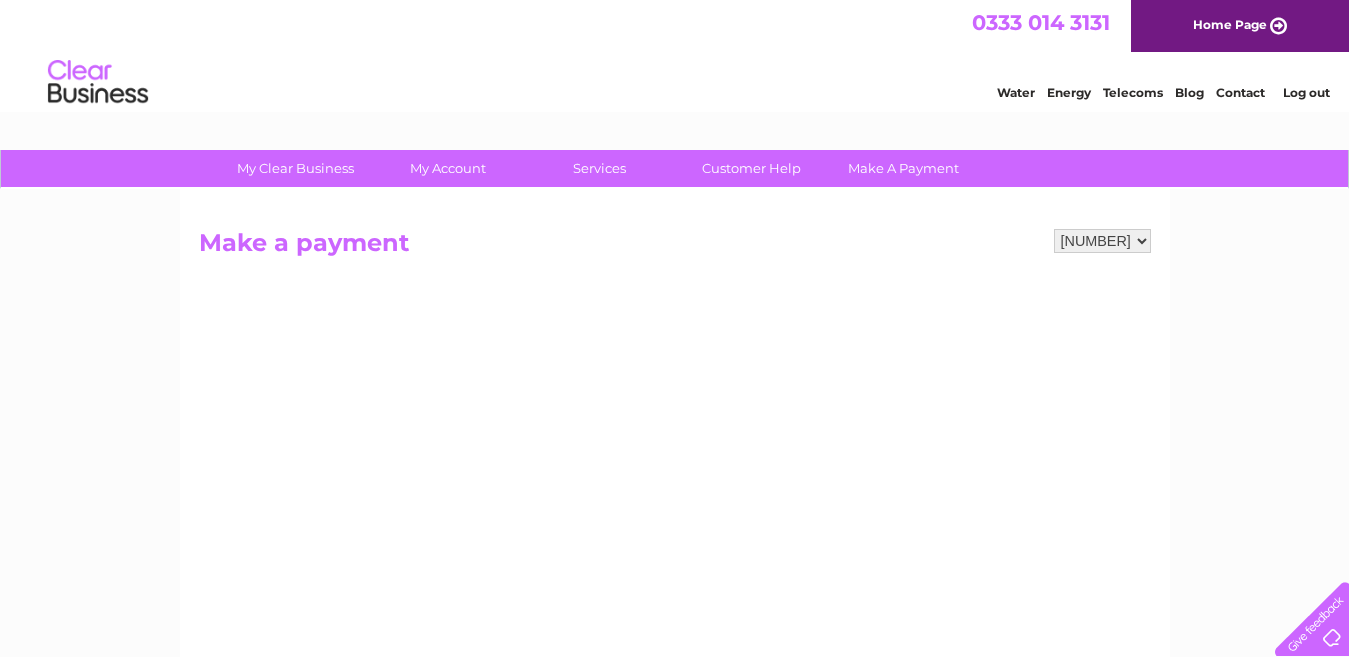 click on "Home Page" at bounding box center [1240, 26] 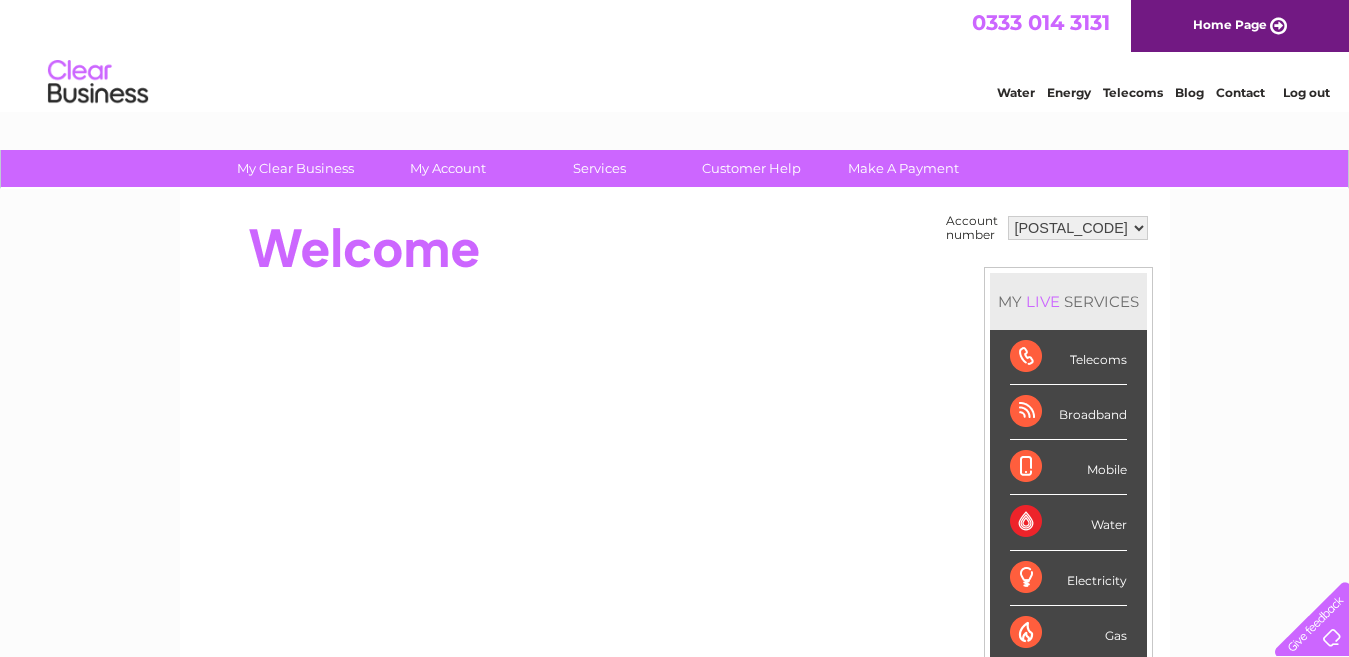 scroll, scrollTop: 0, scrollLeft: 0, axis: both 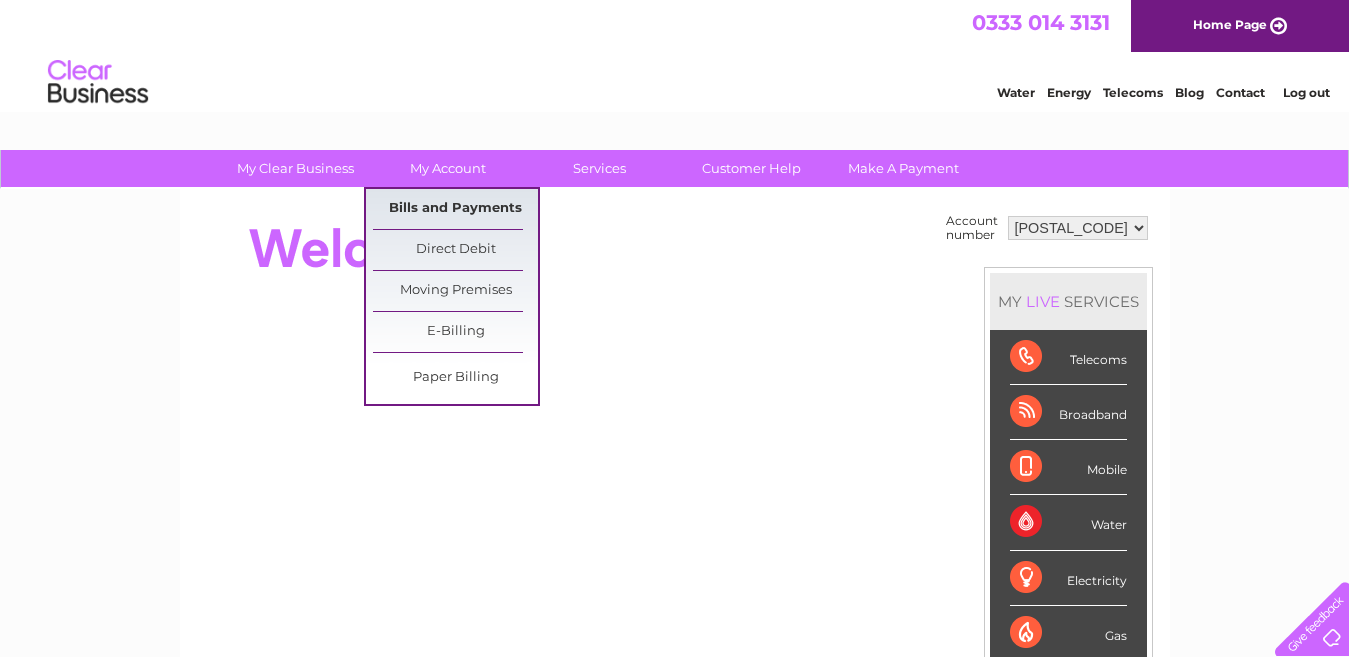 click on "Bills and Payments" at bounding box center (455, 209) 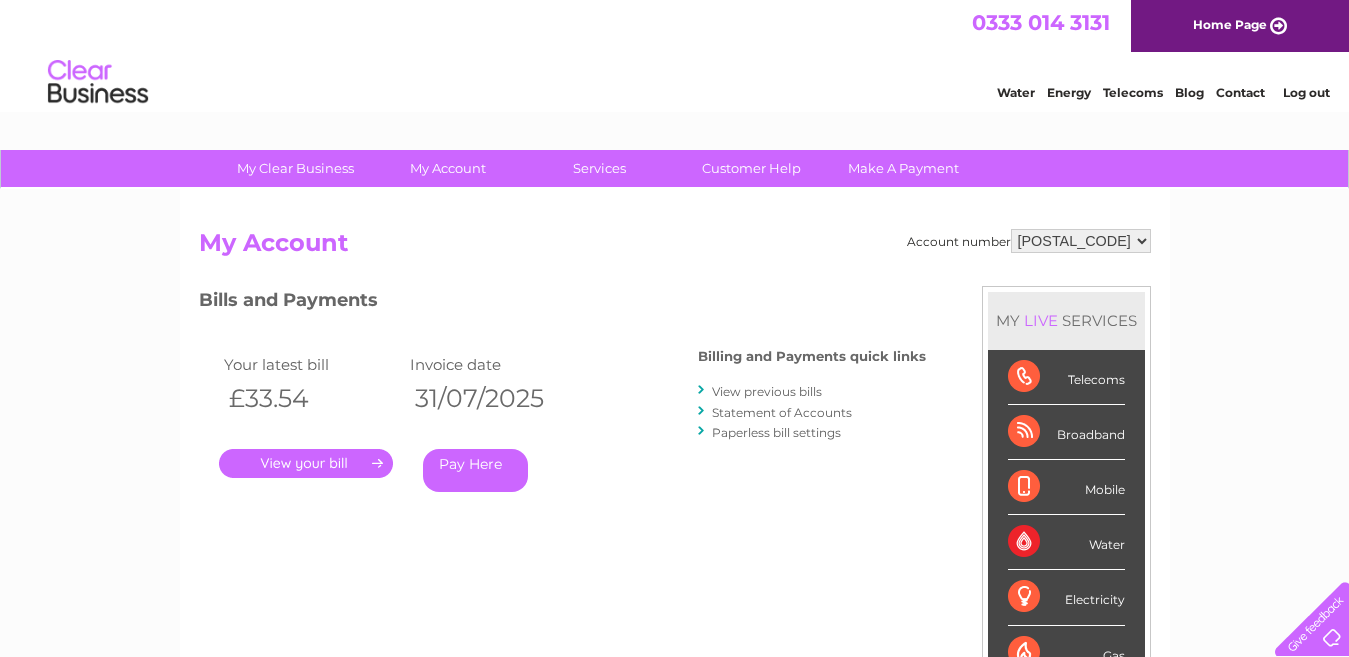 scroll, scrollTop: 0, scrollLeft: 0, axis: both 